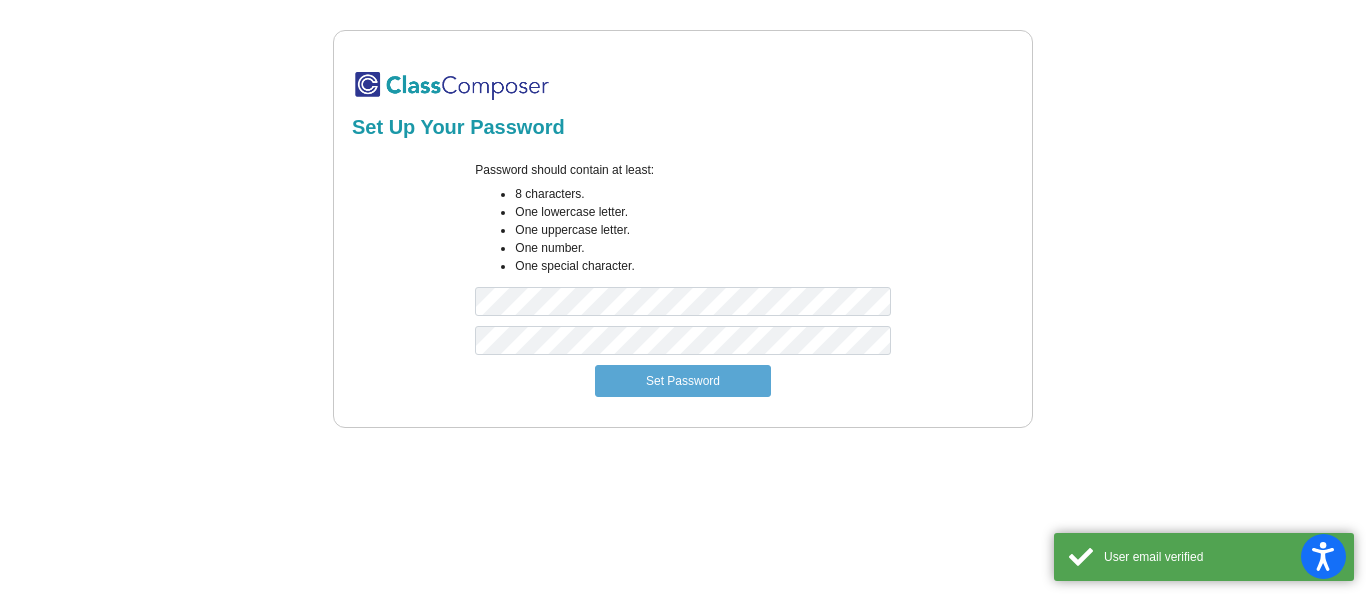scroll, scrollTop: 0, scrollLeft: 0, axis: both 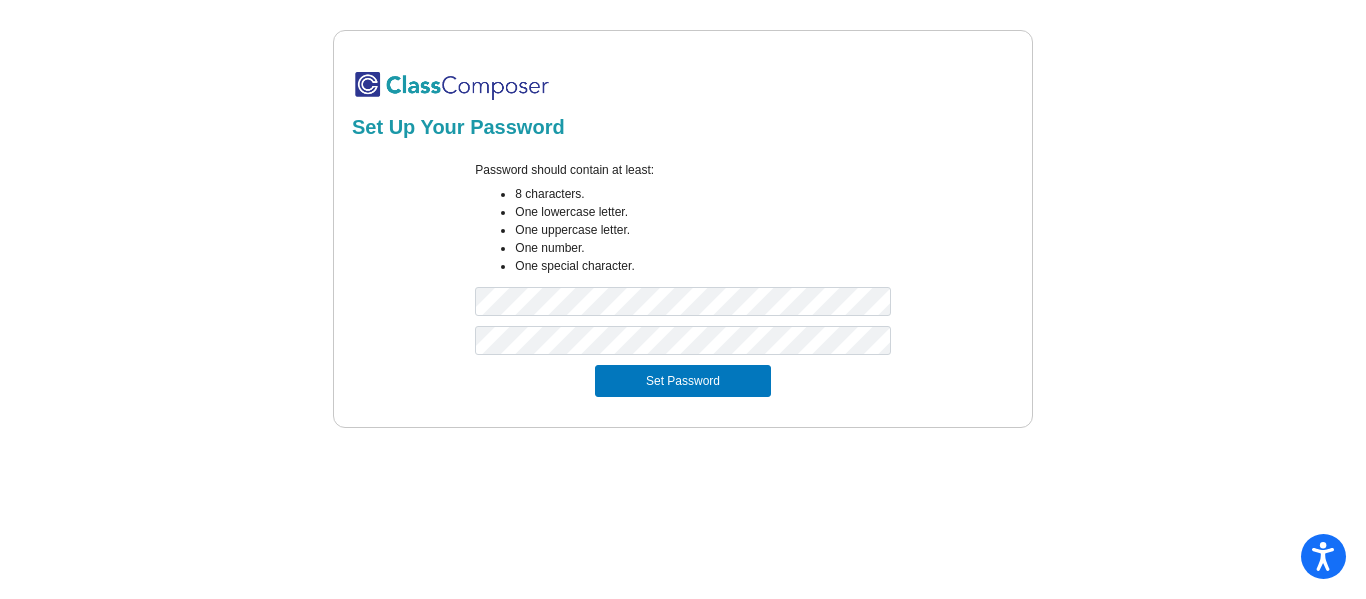 click on "Password should contain at least: 8 characters. One lowercase letter. One uppercase letter. One number. One special character.  Set Password" at bounding box center (683, 279) 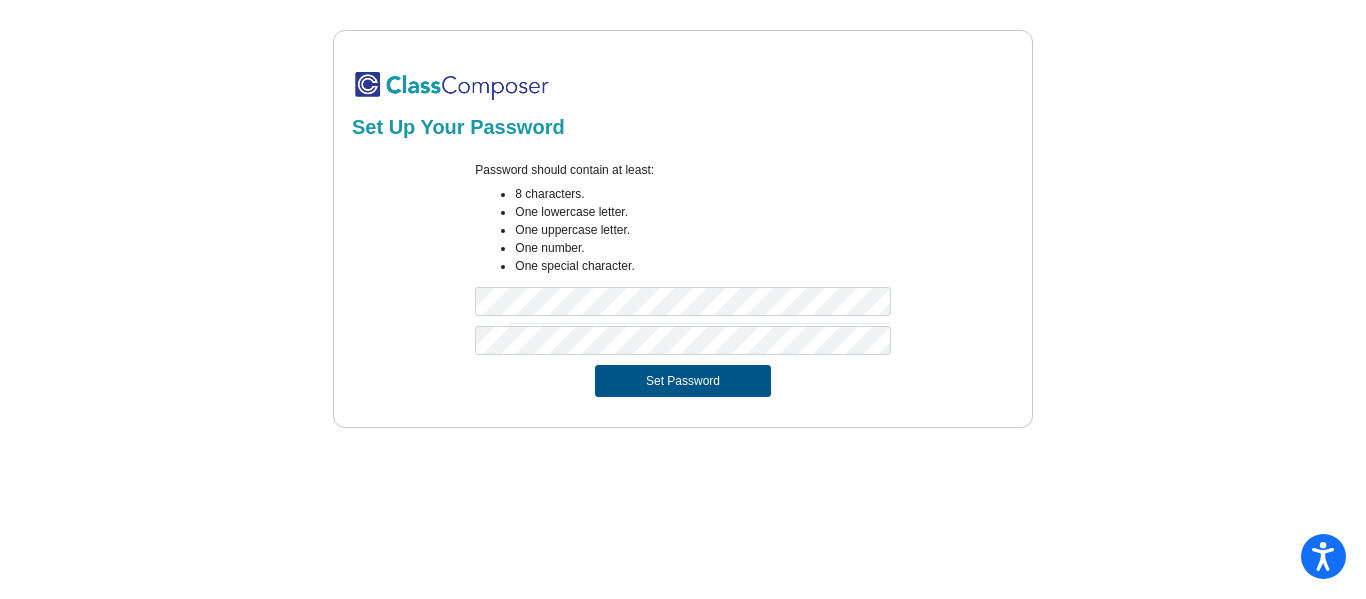 click on "Set Password" at bounding box center [683, 381] 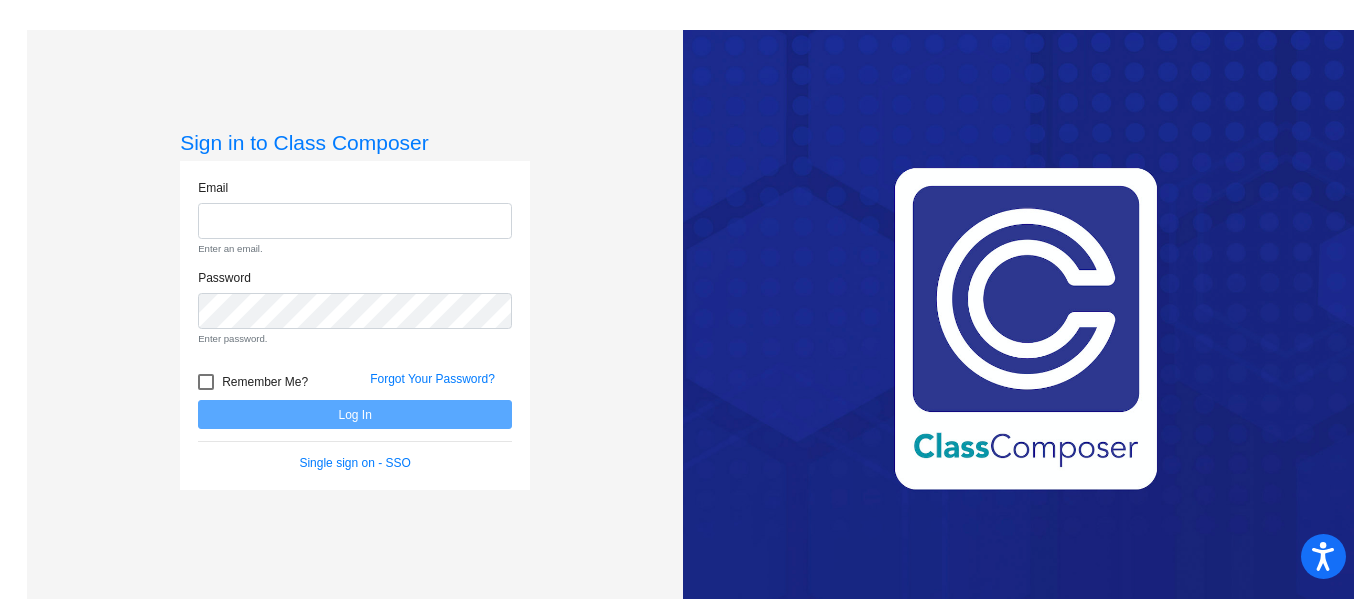 click 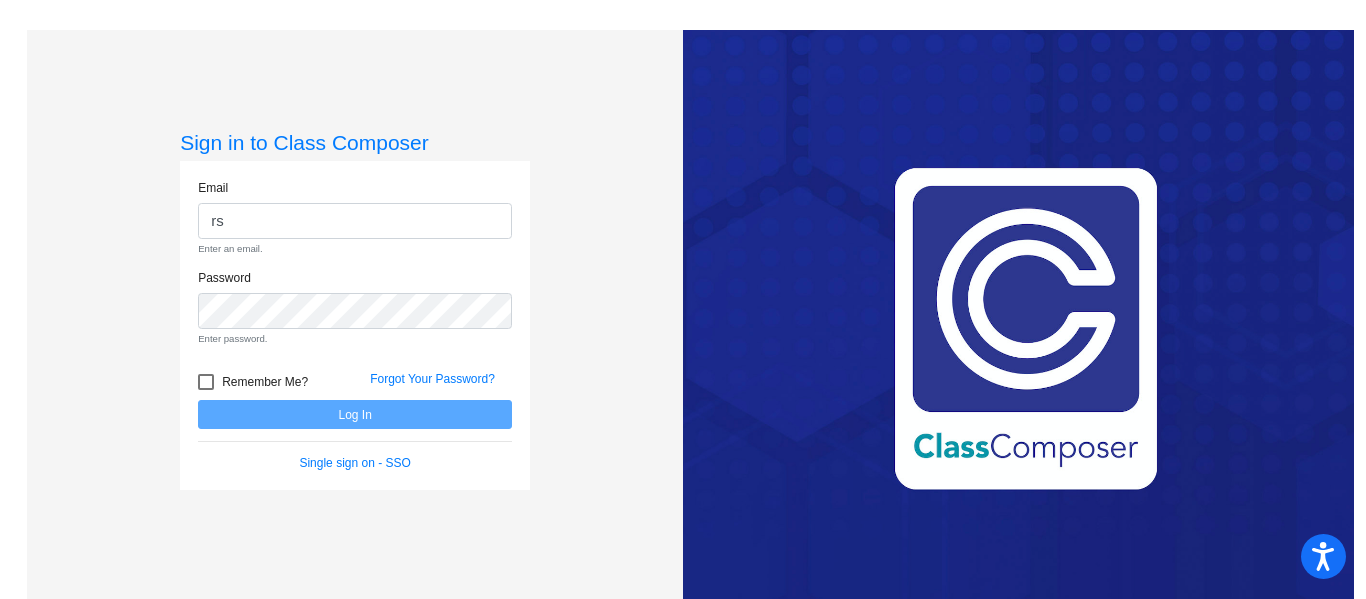 type on "[EMAIL_ADDRESS][DOMAIN_NAME]" 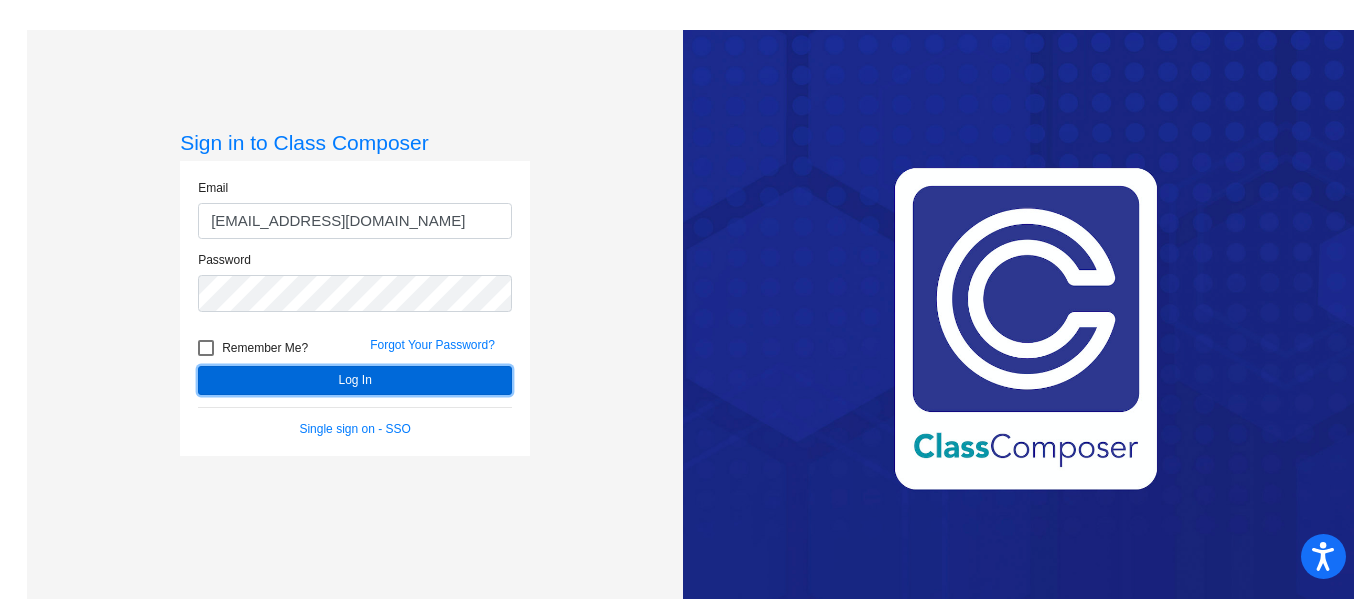 click on "Log In" 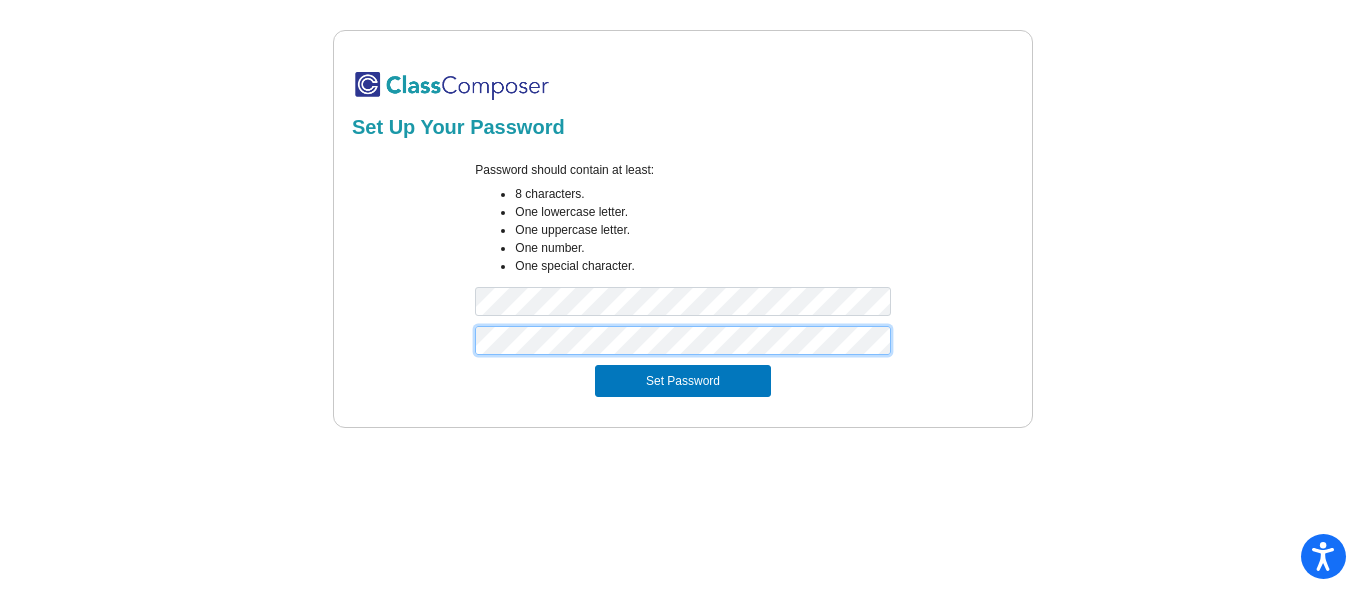 click on "Set Password" at bounding box center [683, 381] 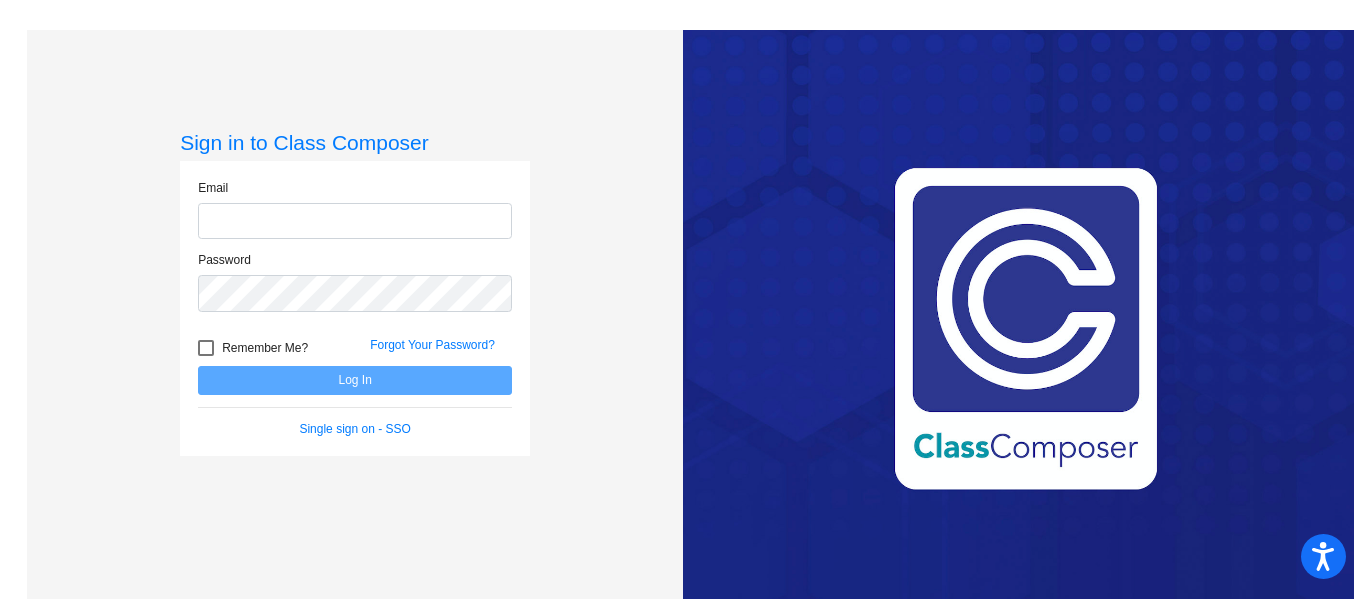 click on "Email" 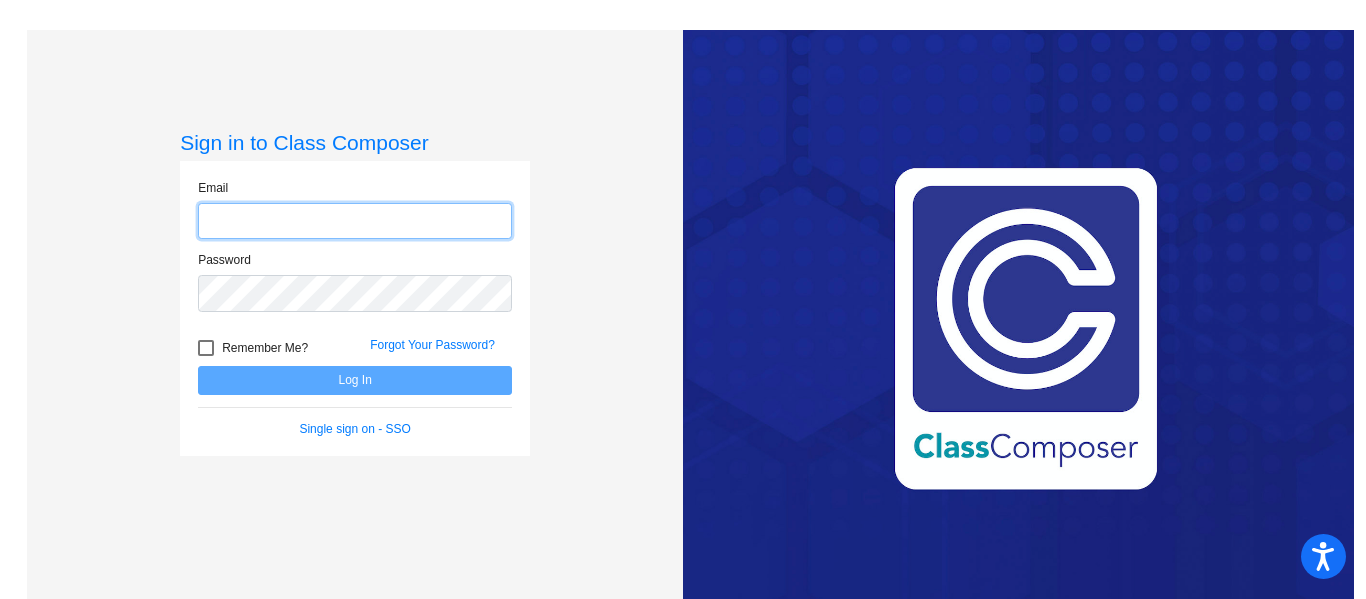 click 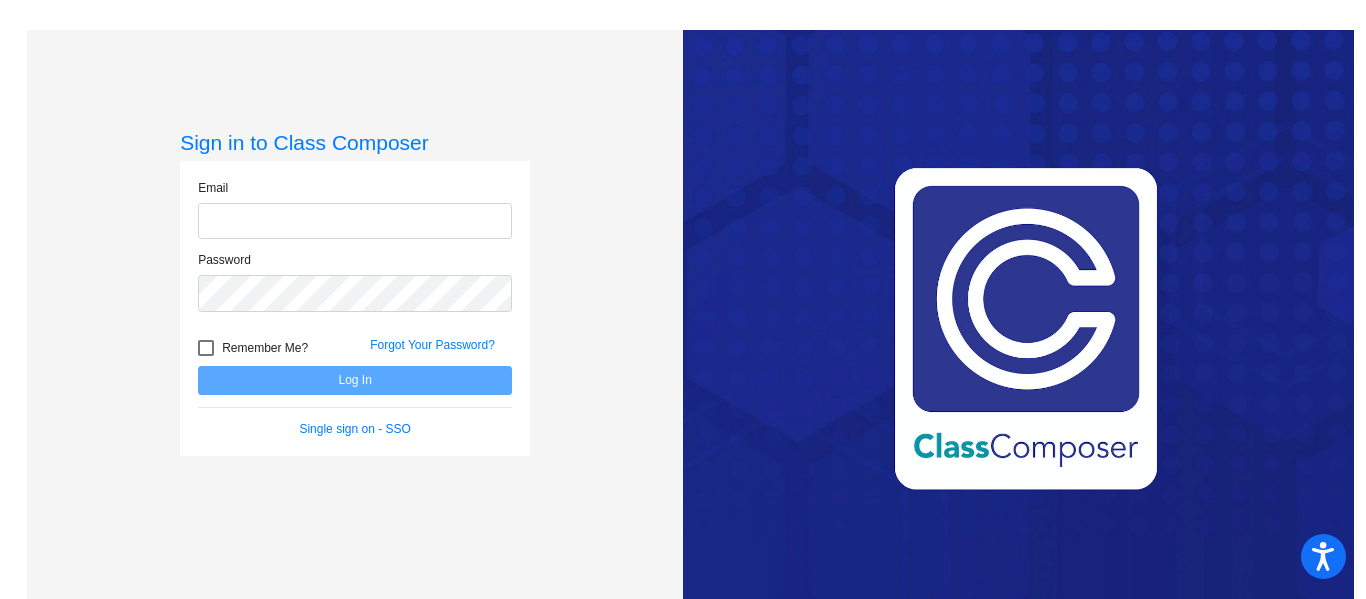 click on "Email Password   Remember Me? Forgot Your Password?  Log In   Single sign on - SSO" 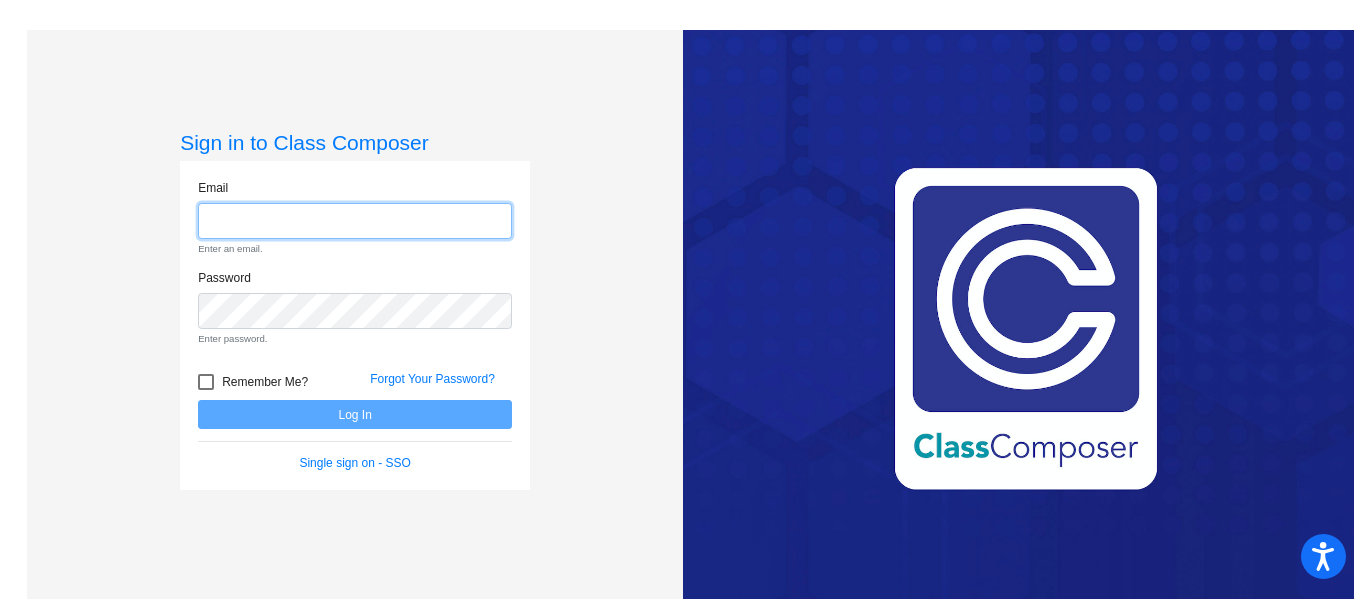 click 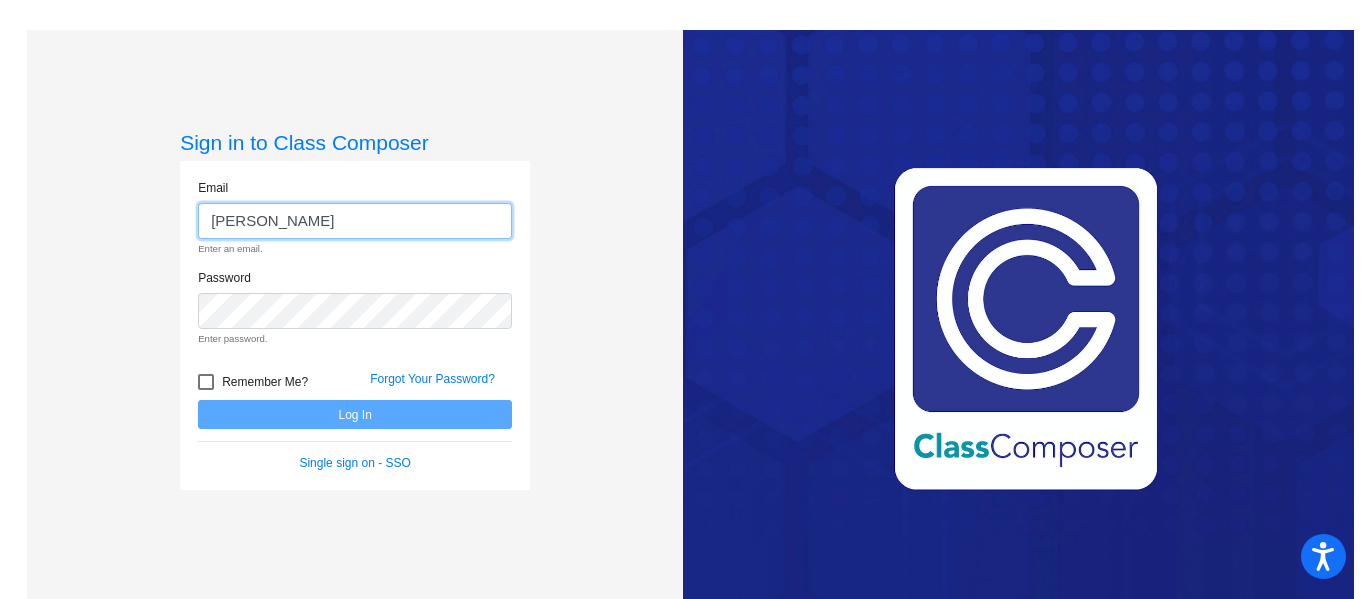 type on "[PERSON_NAME][EMAIL_ADDRESS][PERSON_NAME][DOMAIN_NAME]" 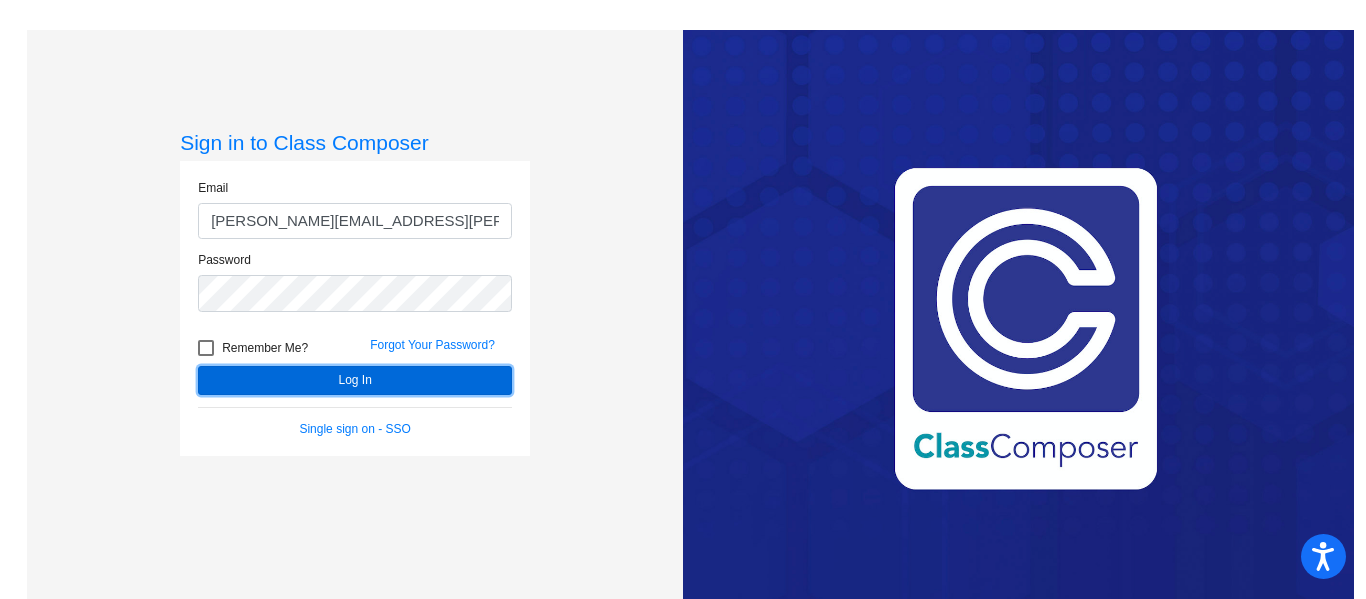 click on "Log In" 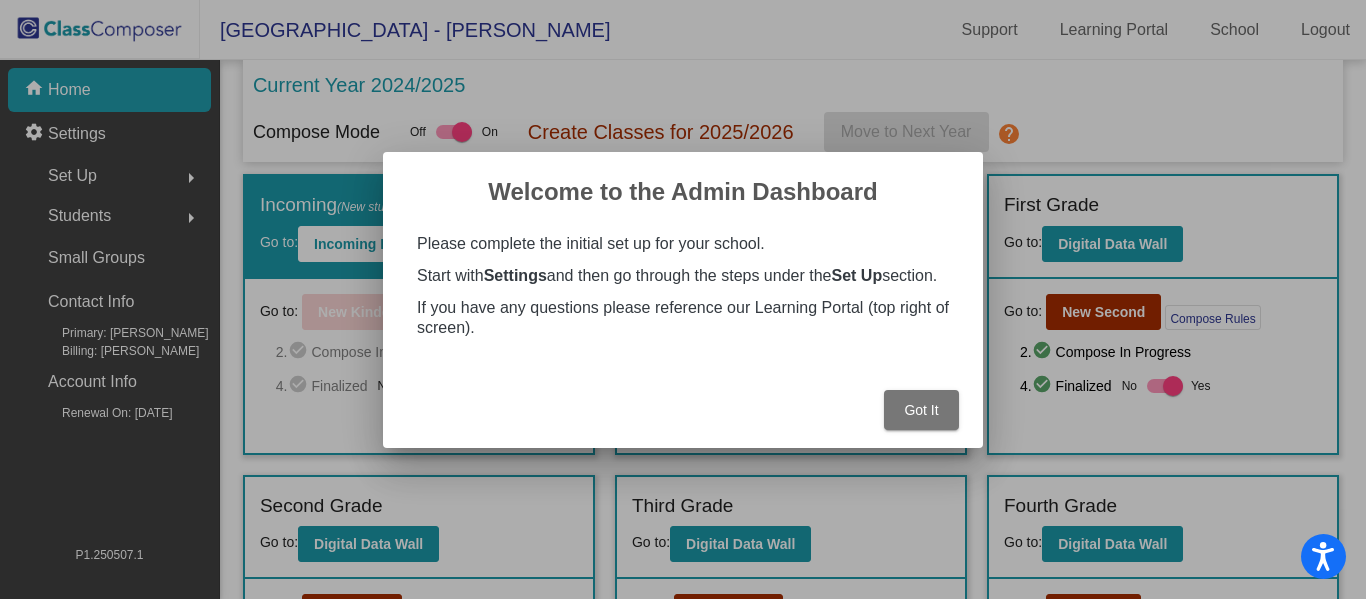 click on "Got It" at bounding box center [921, 410] 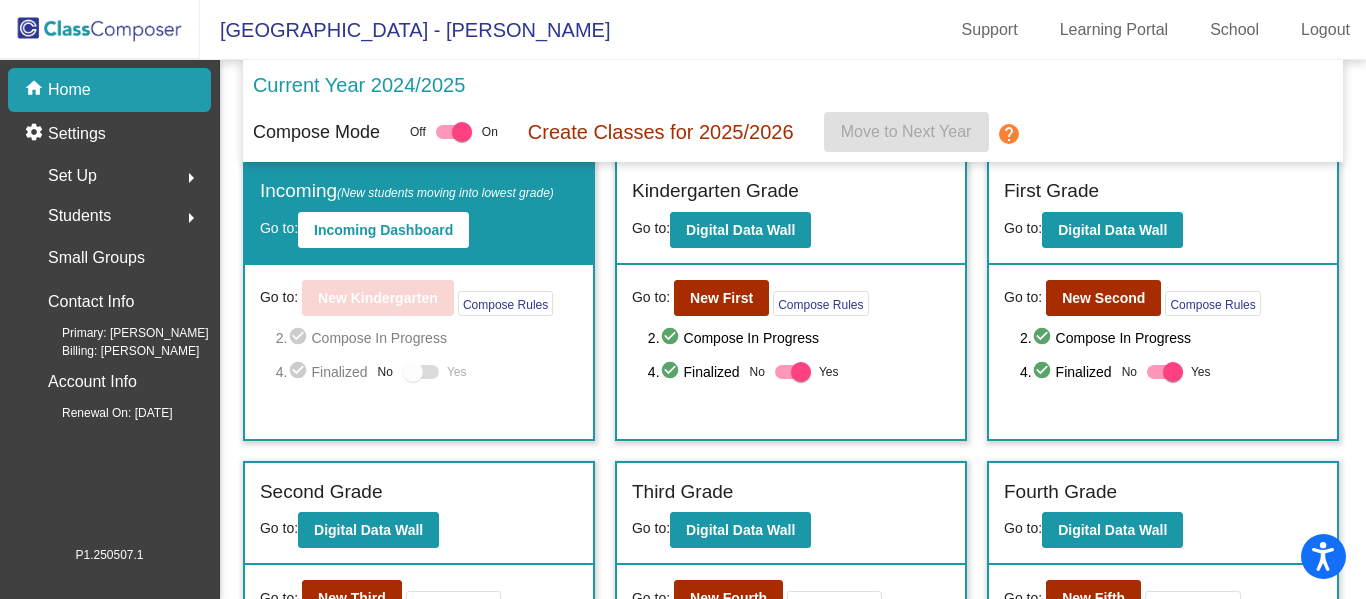 scroll, scrollTop: 0, scrollLeft: 0, axis: both 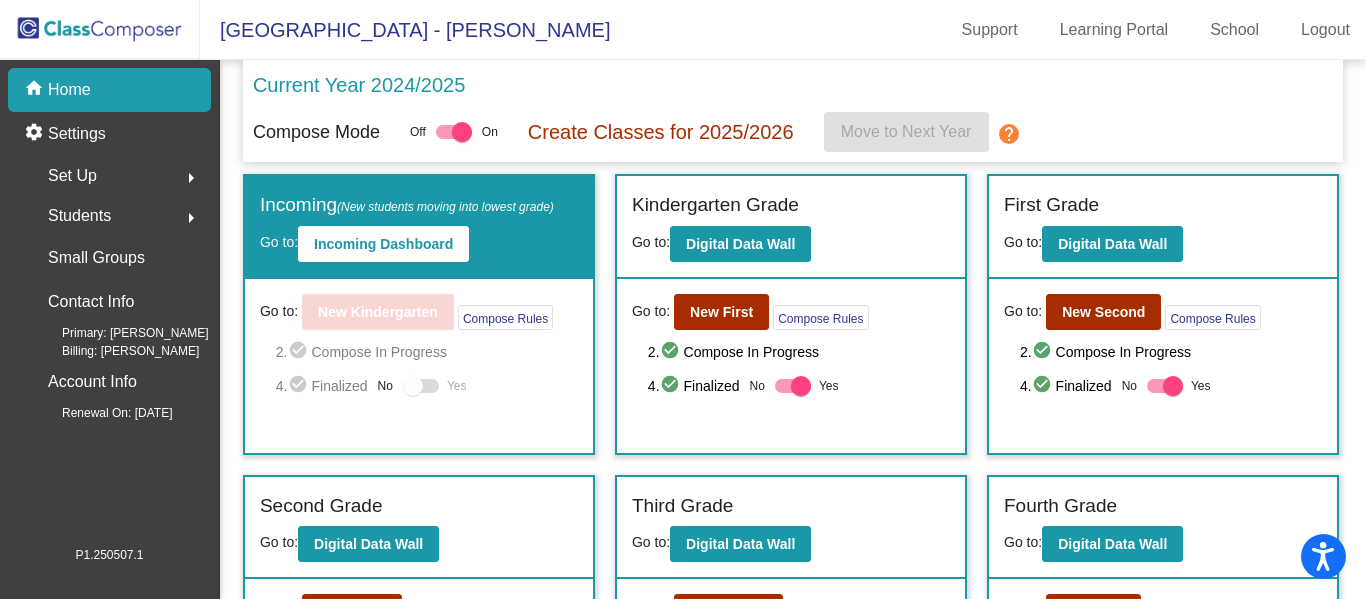 click on "[GEOGRAPHIC_DATA] - [PERSON_NAME]" 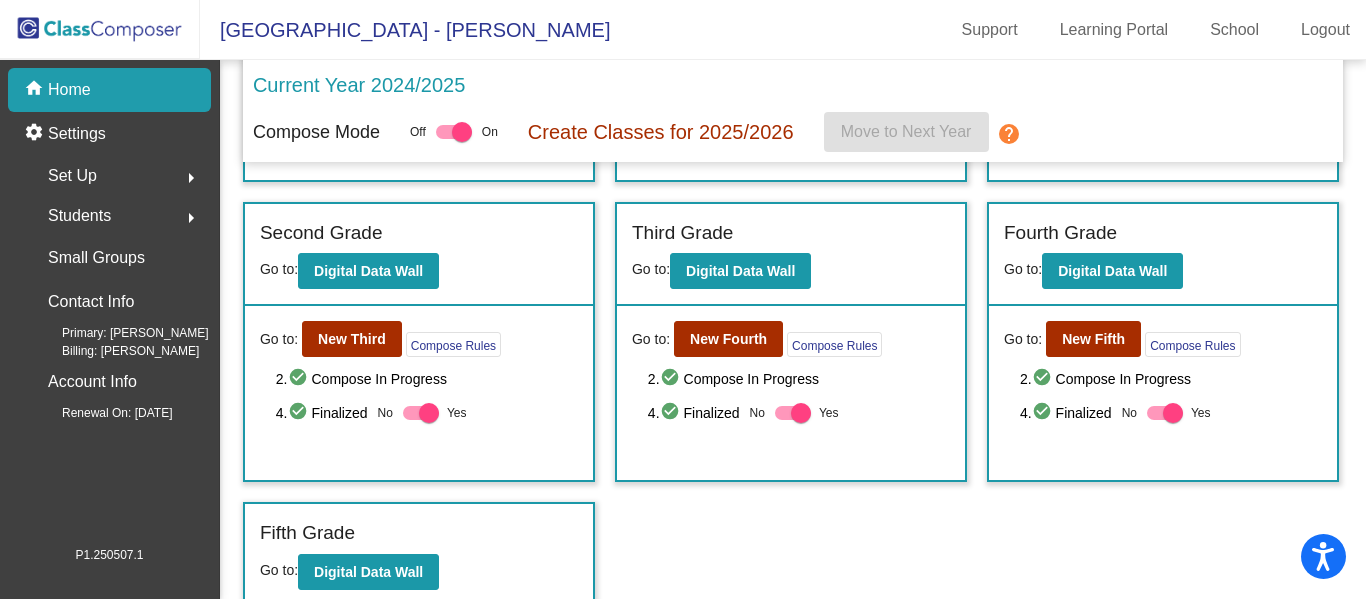 scroll, scrollTop: 283, scrollLeft: 0, axis: vertical 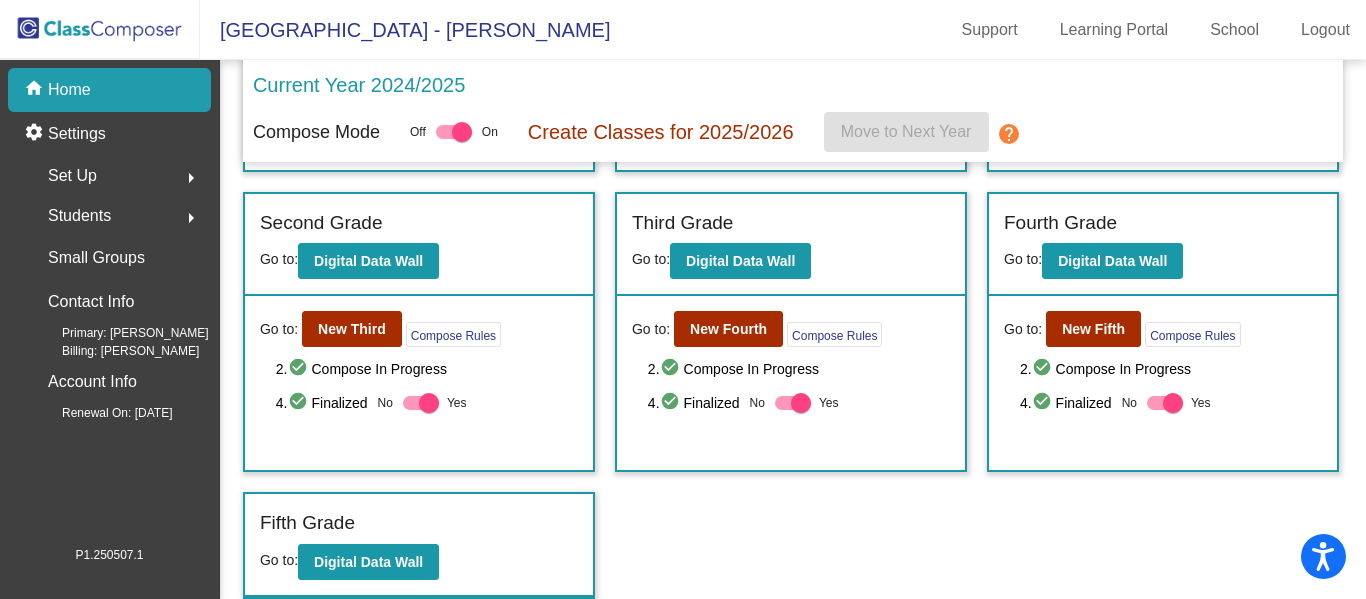 click on "arrow_right" 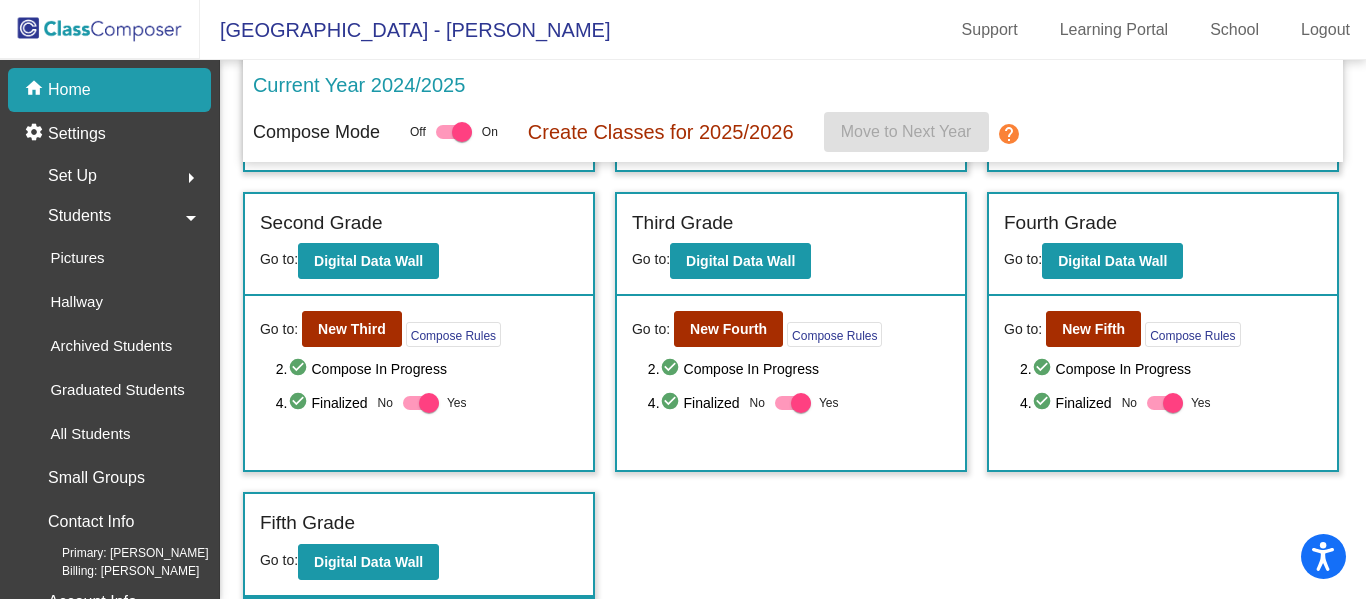 click on "arrow_drop_down" 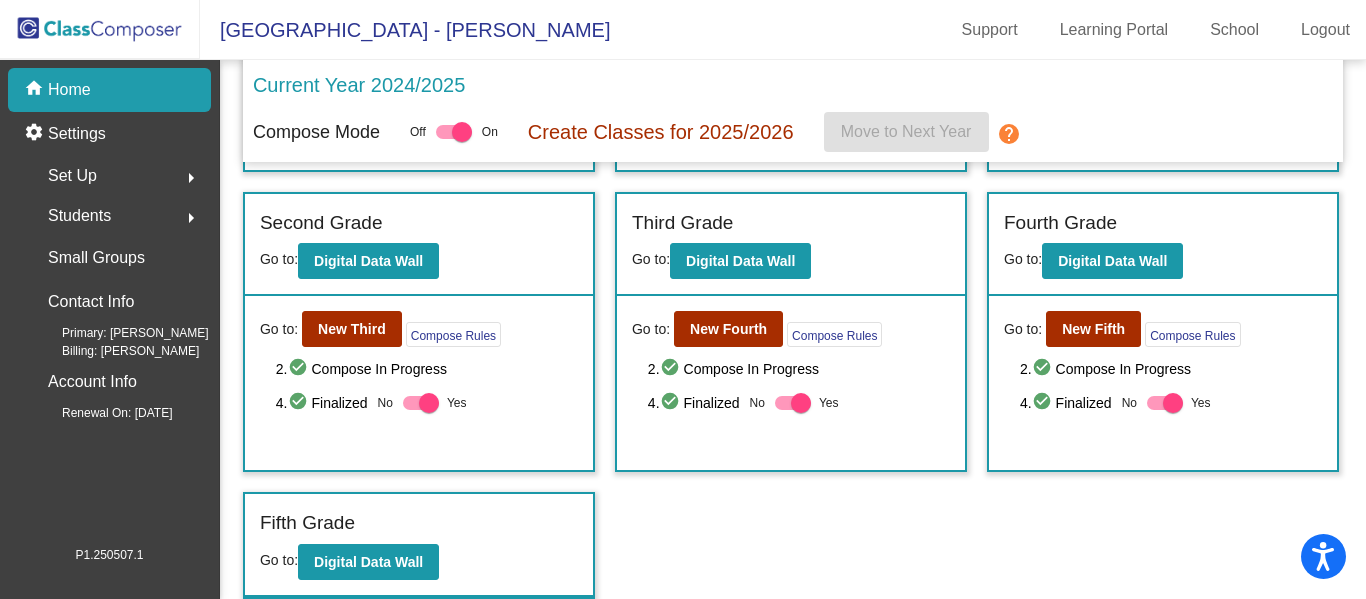 click on "Students" 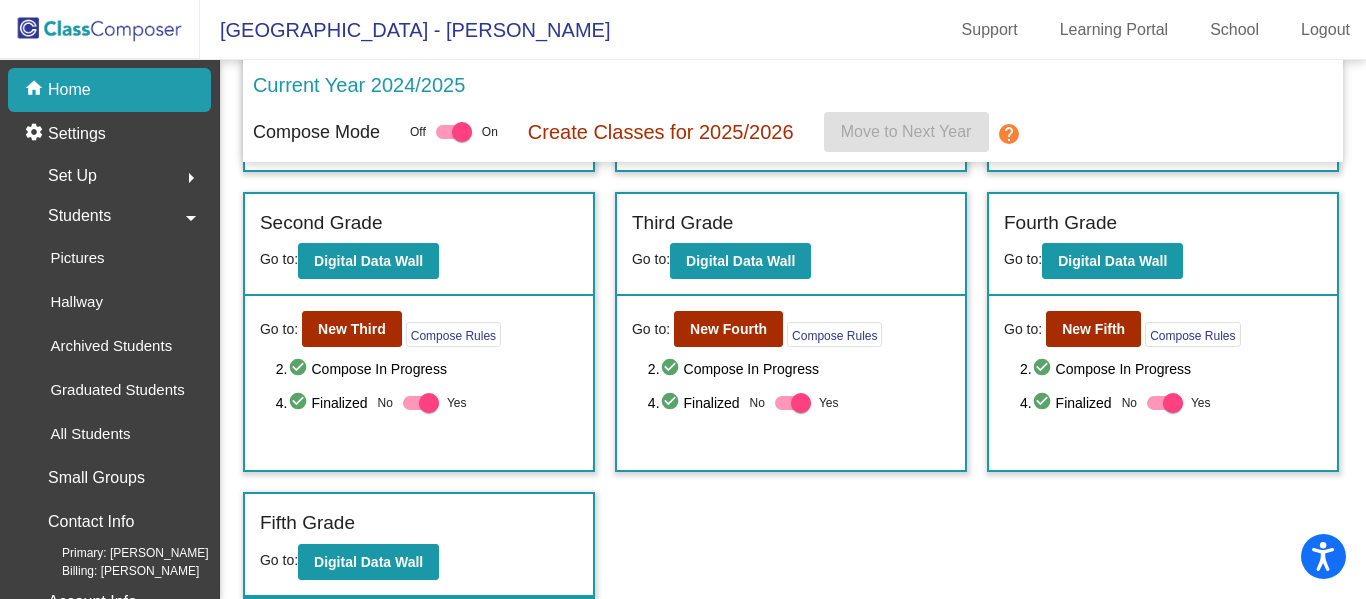 click on "Students" 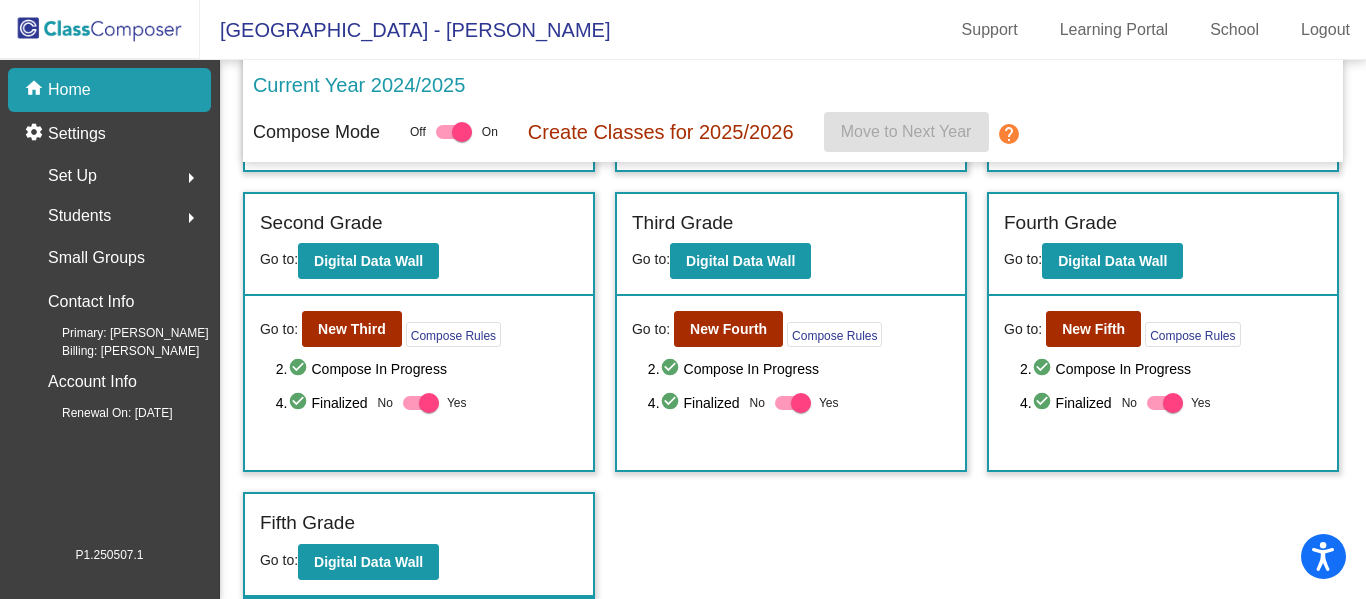 click on "Set Up" 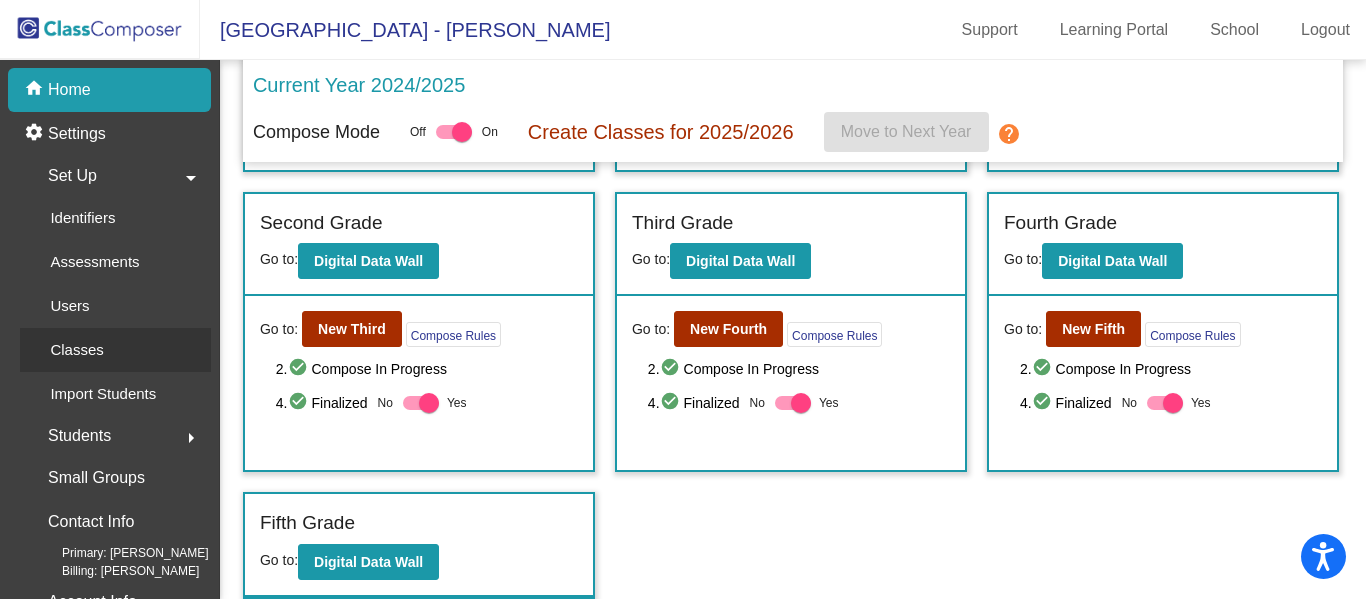 click on "Classes" 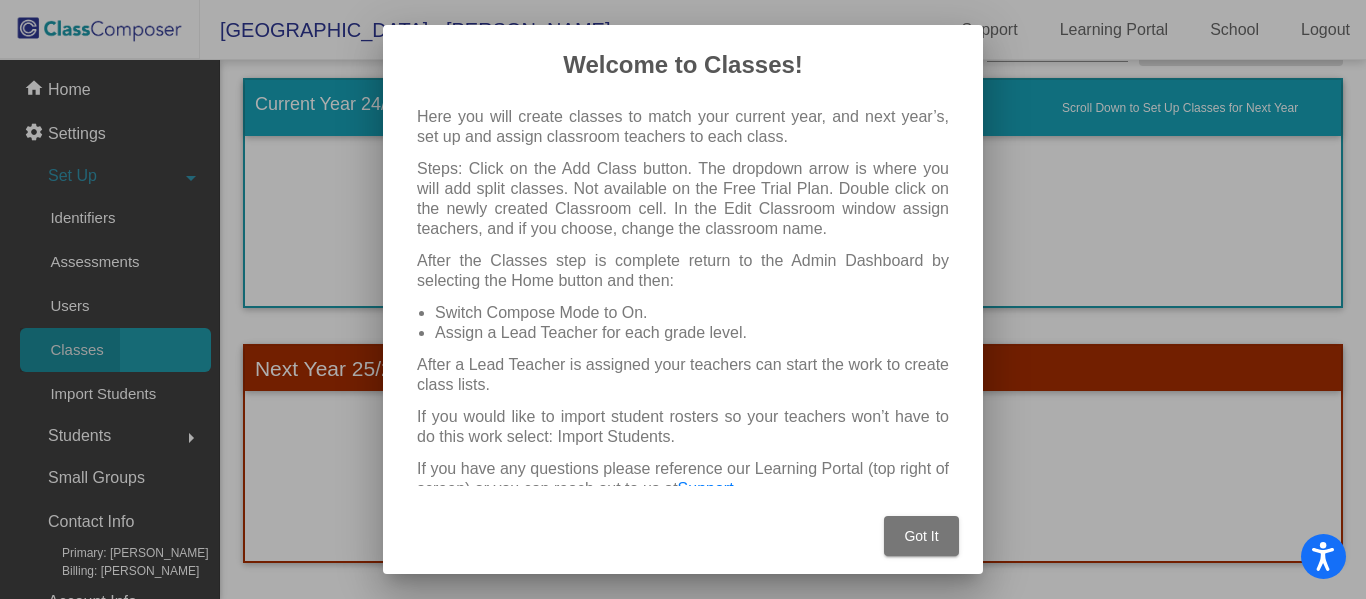 scroll, scrollTop: 0, scrollLeft: 0, axis: both 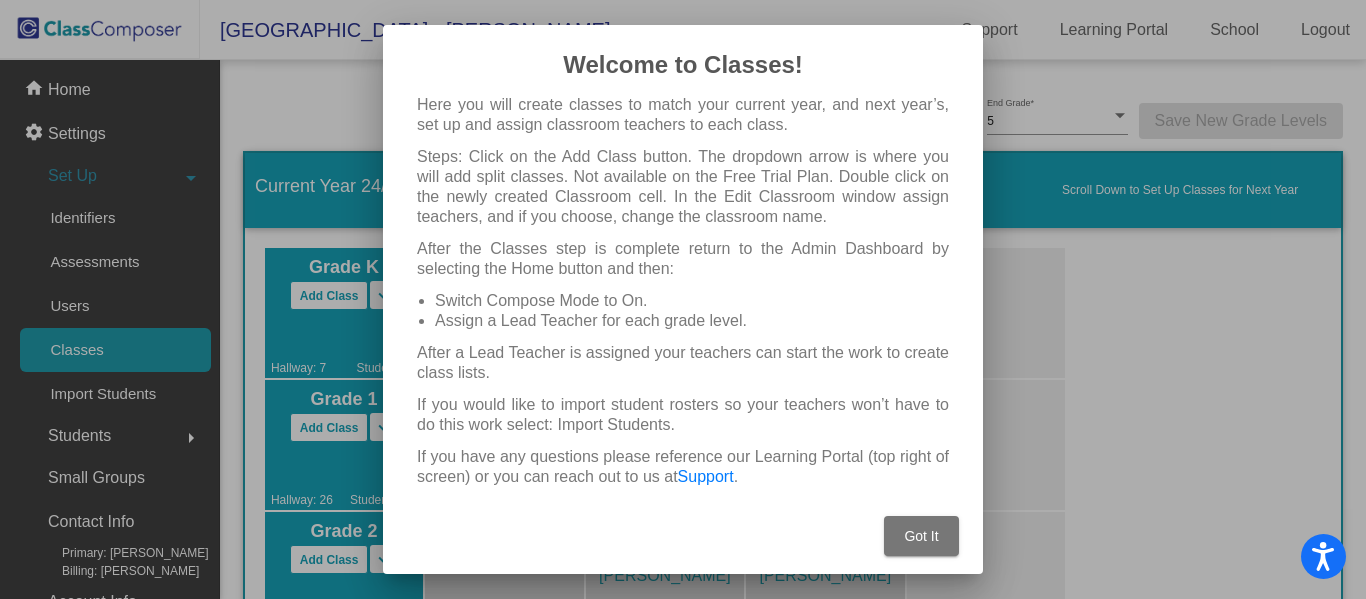 click on "Got It" at bounding box center (921, 536) 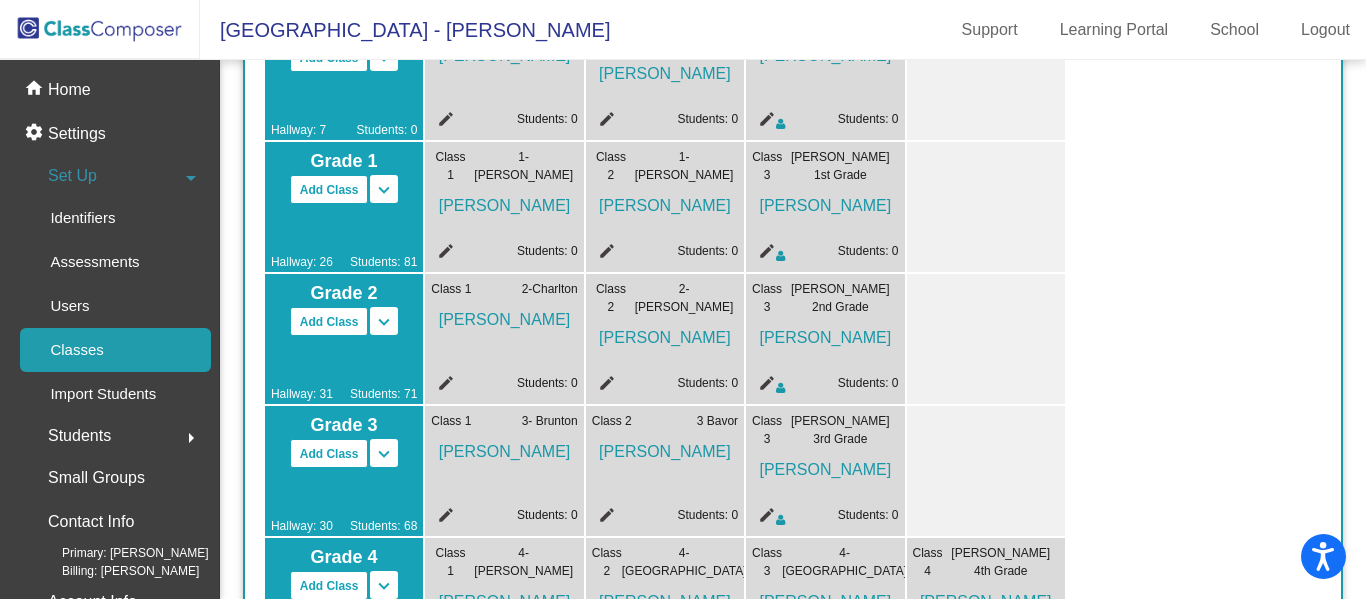 scroll, scrollTop: 239, scrollLeft: 0, axis: vertical 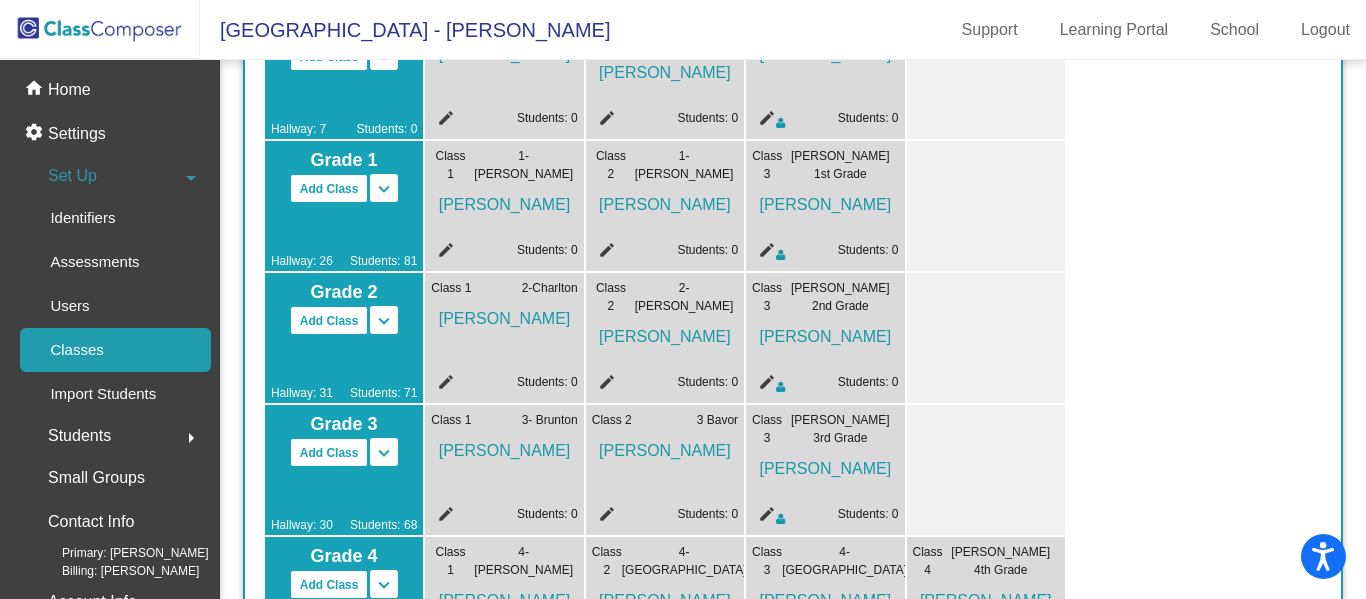 click on "Students: 0" 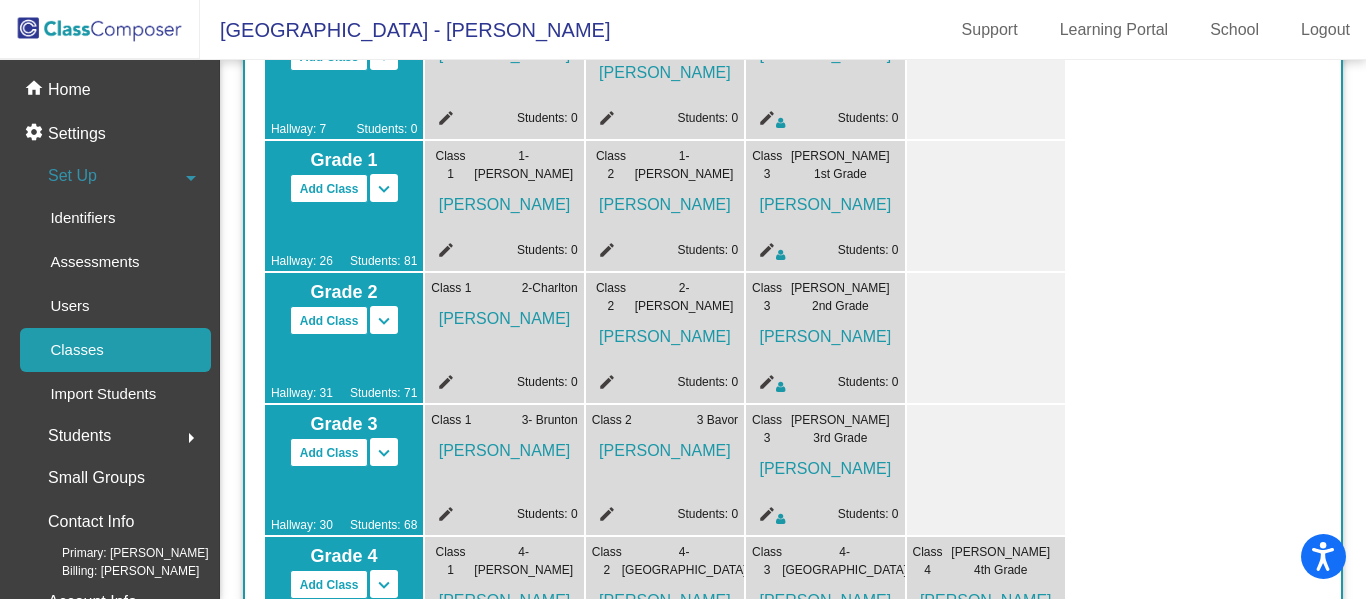 click on "[PERSON_NAME]" 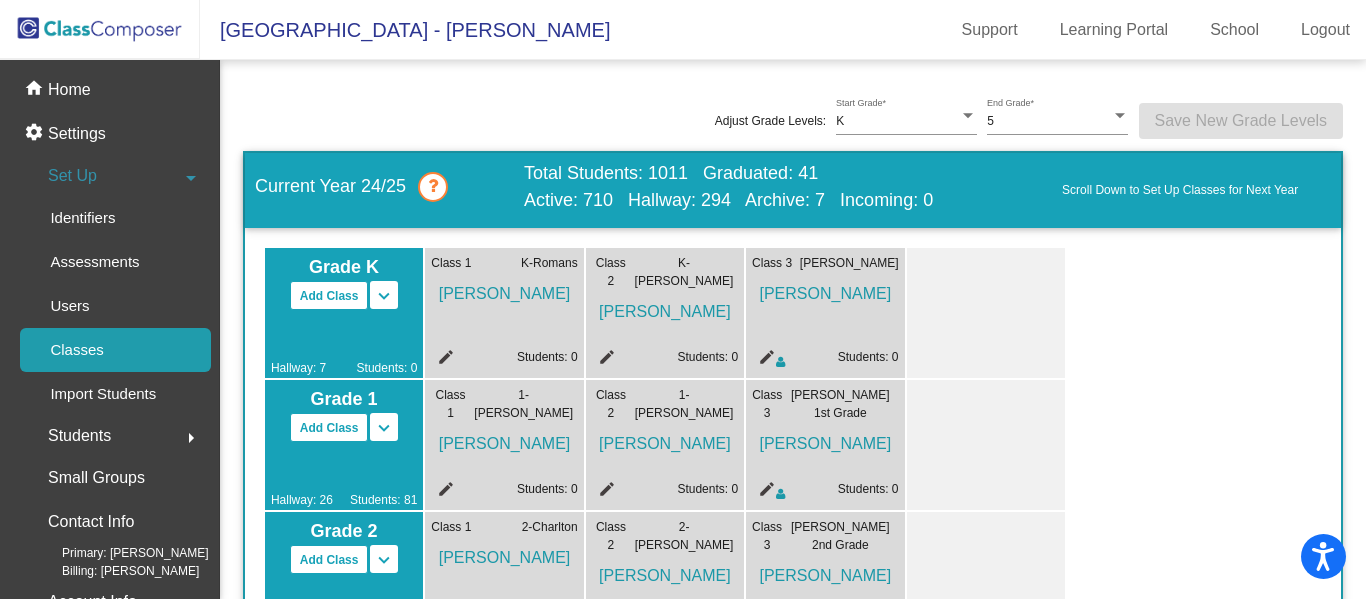 click 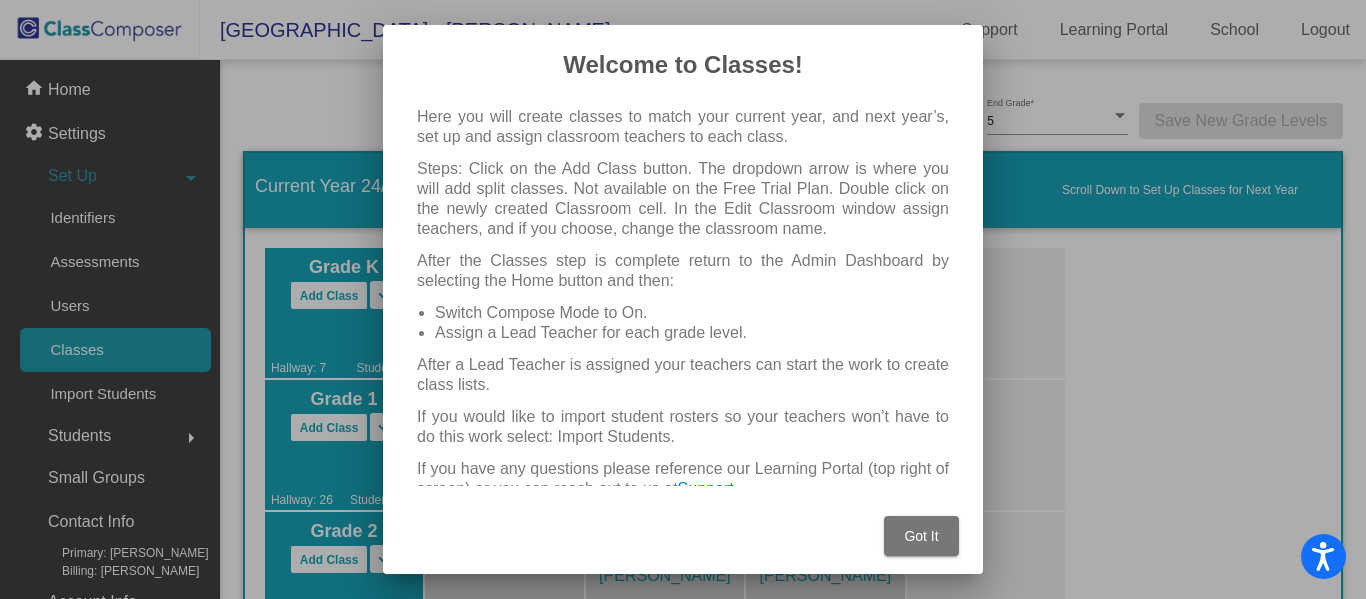scroll, scrollTop: 12, scrollLeft: 0, axis: vertical 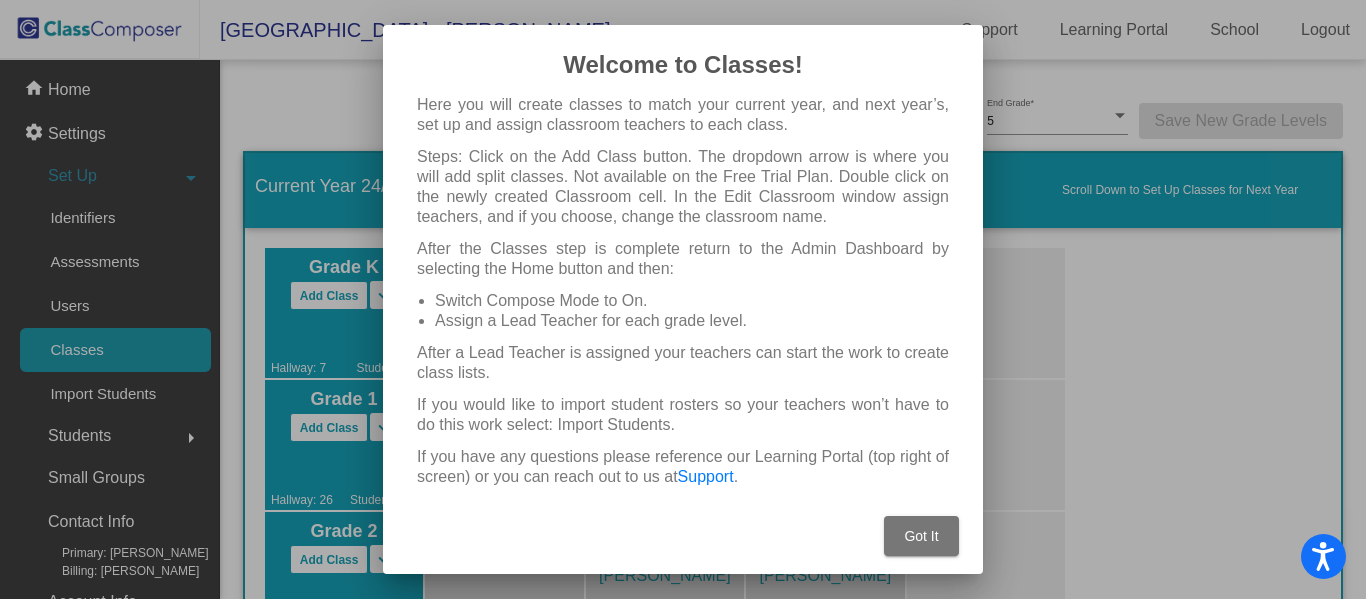 click on "Got It" at bounding box center (921, 536) 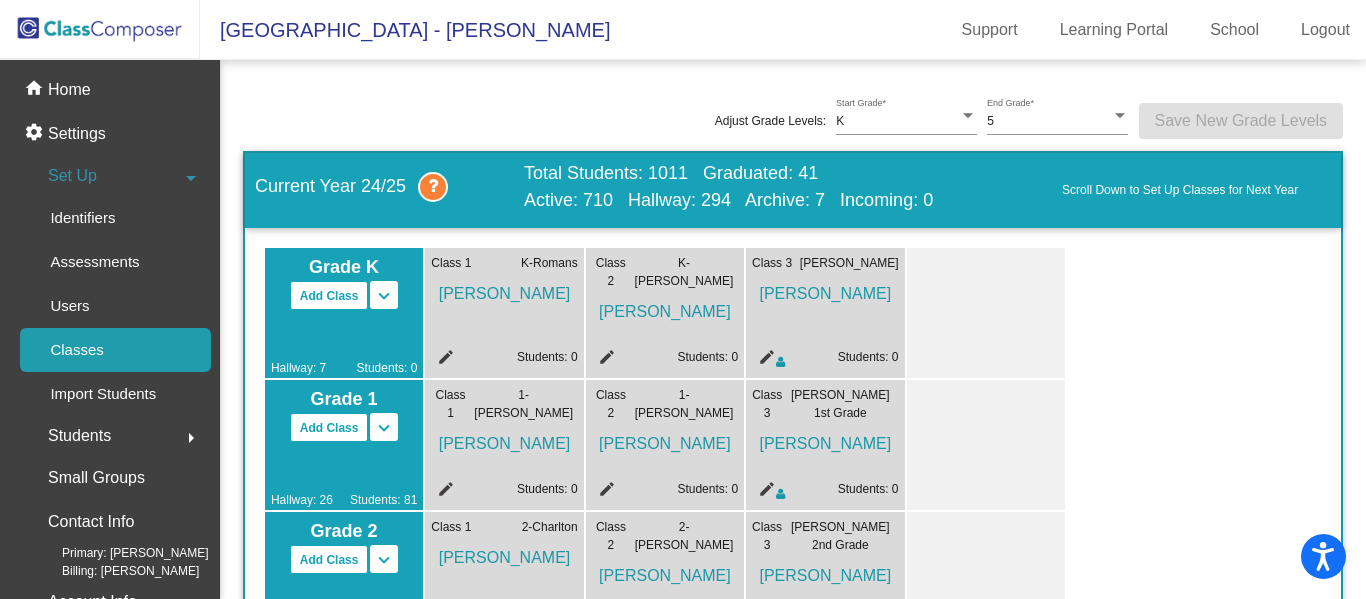 scroll, scrollTop: 63, scrollLeft: 0, axis: vertical 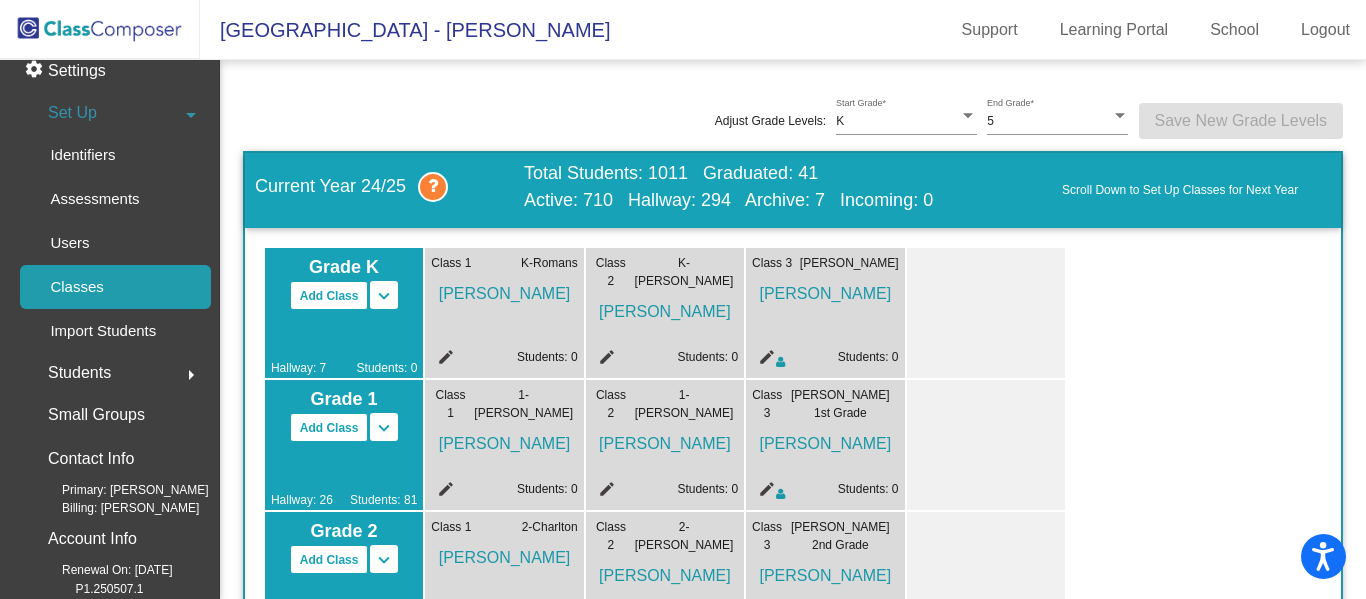 click on "arrow_right" 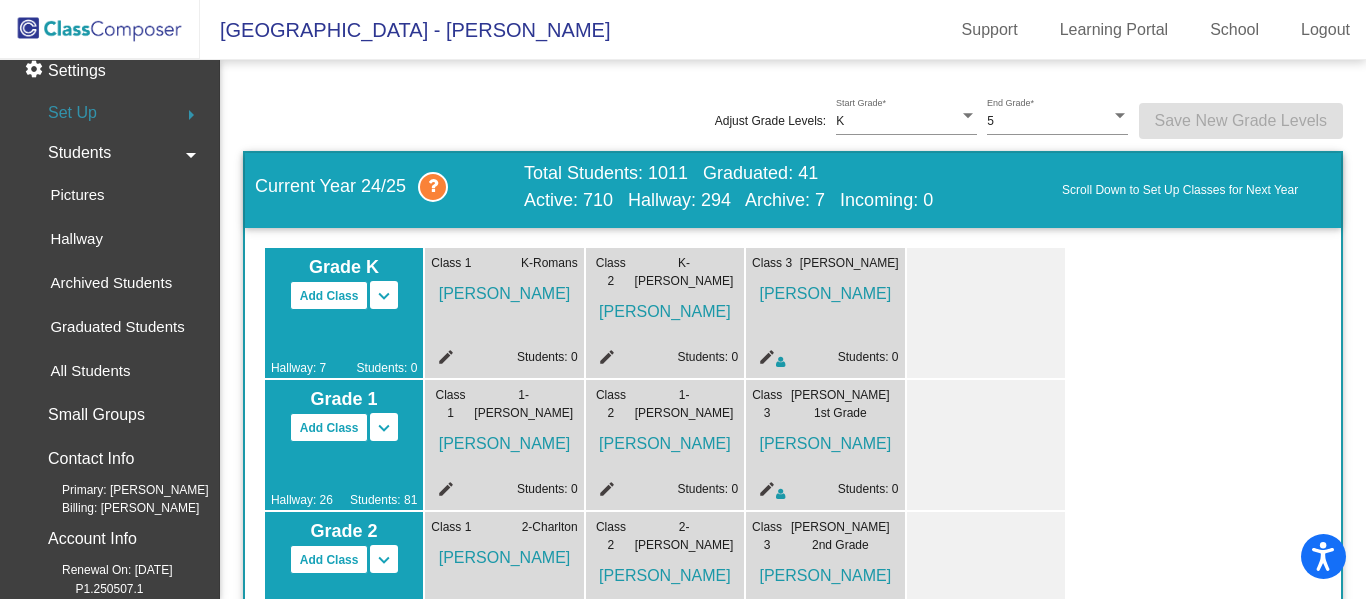 click on "arrow_drop_down" 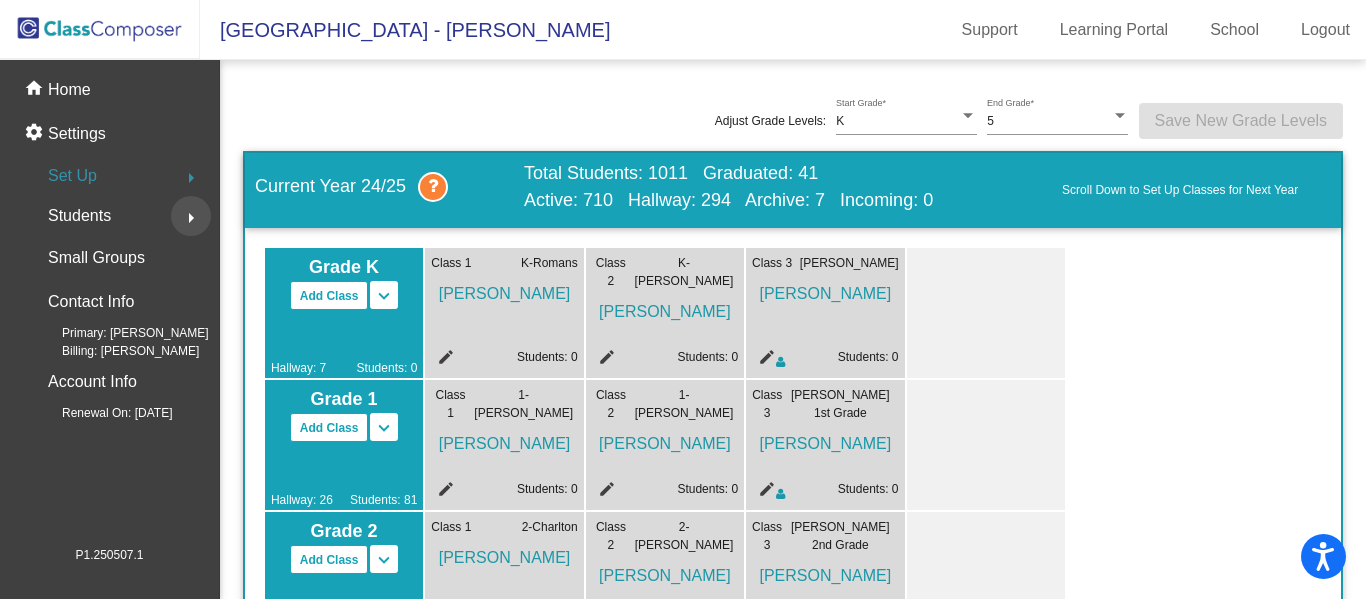 scroll, scrollTop: 0, scrollLeft: 0, axis: both 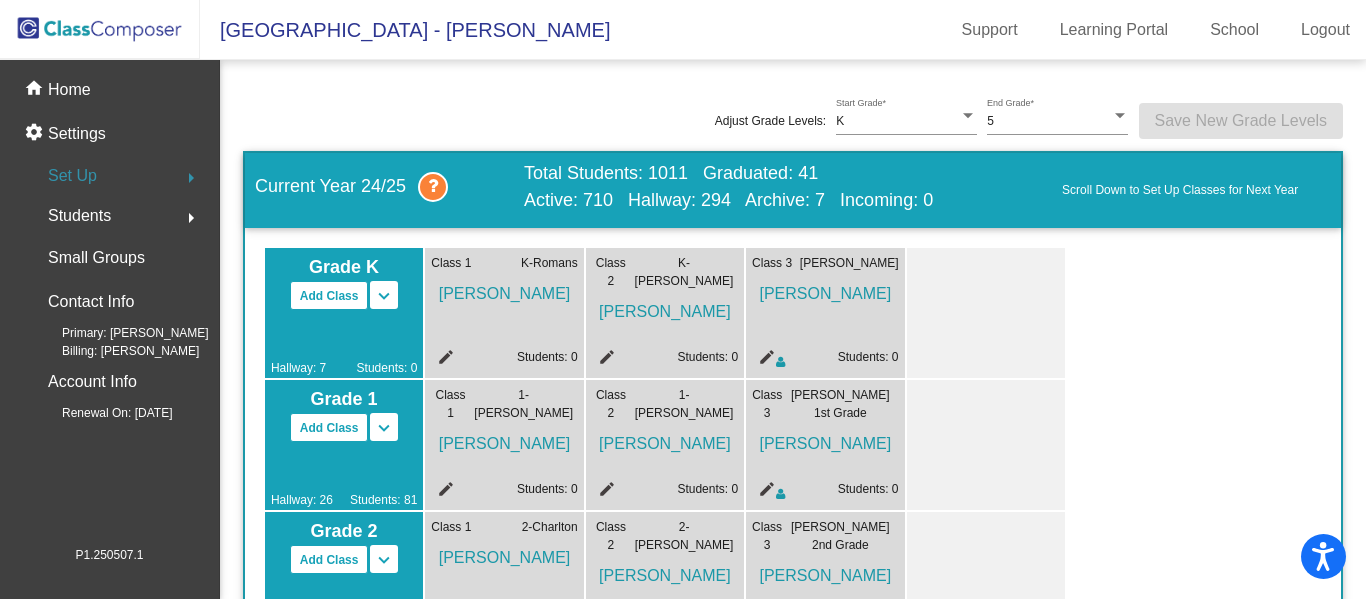 click 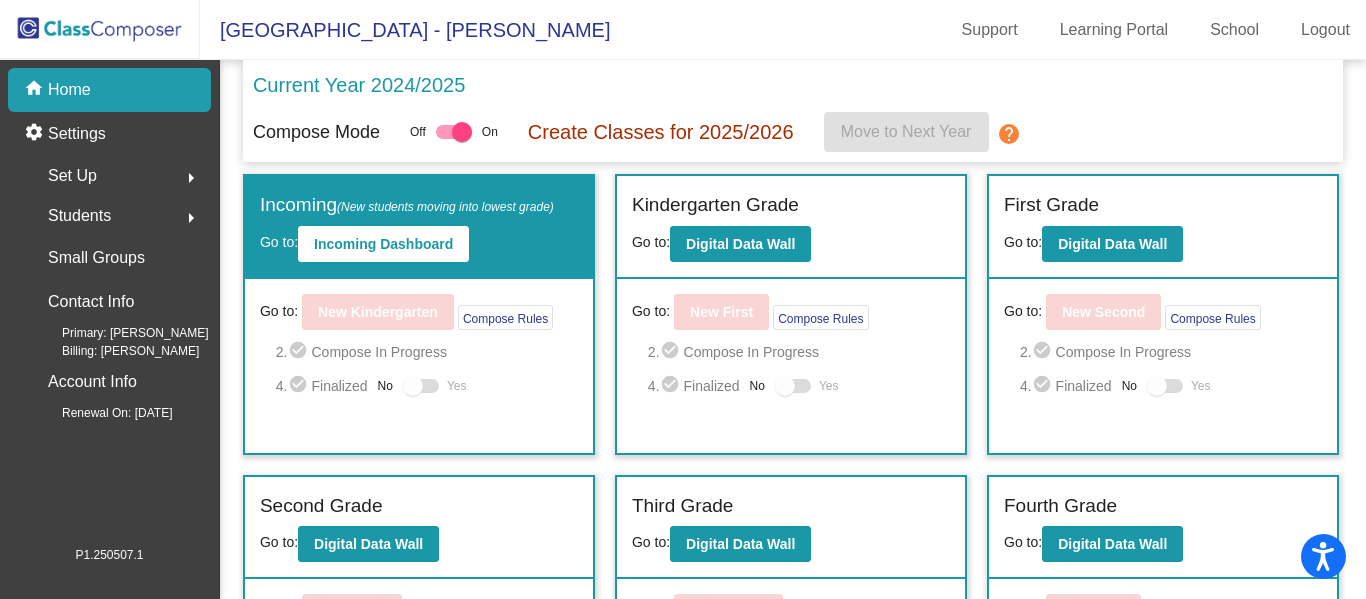 click on "Create Classes for 2025/2026" 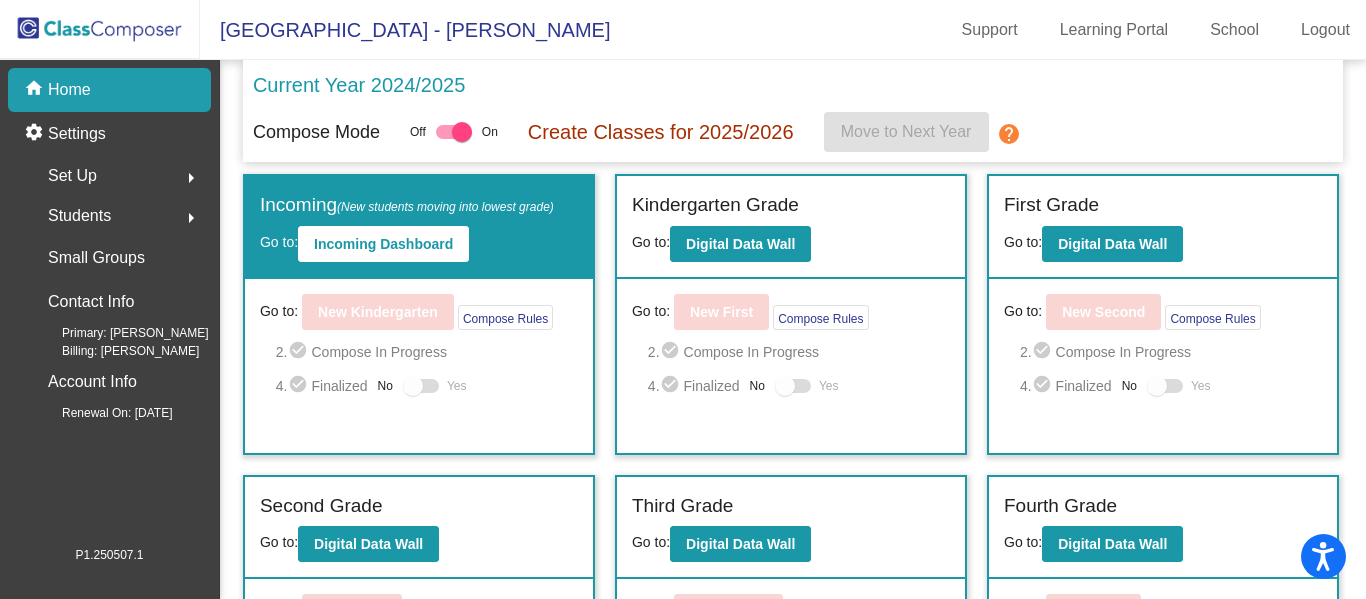 click at bounding box center [462, 132] 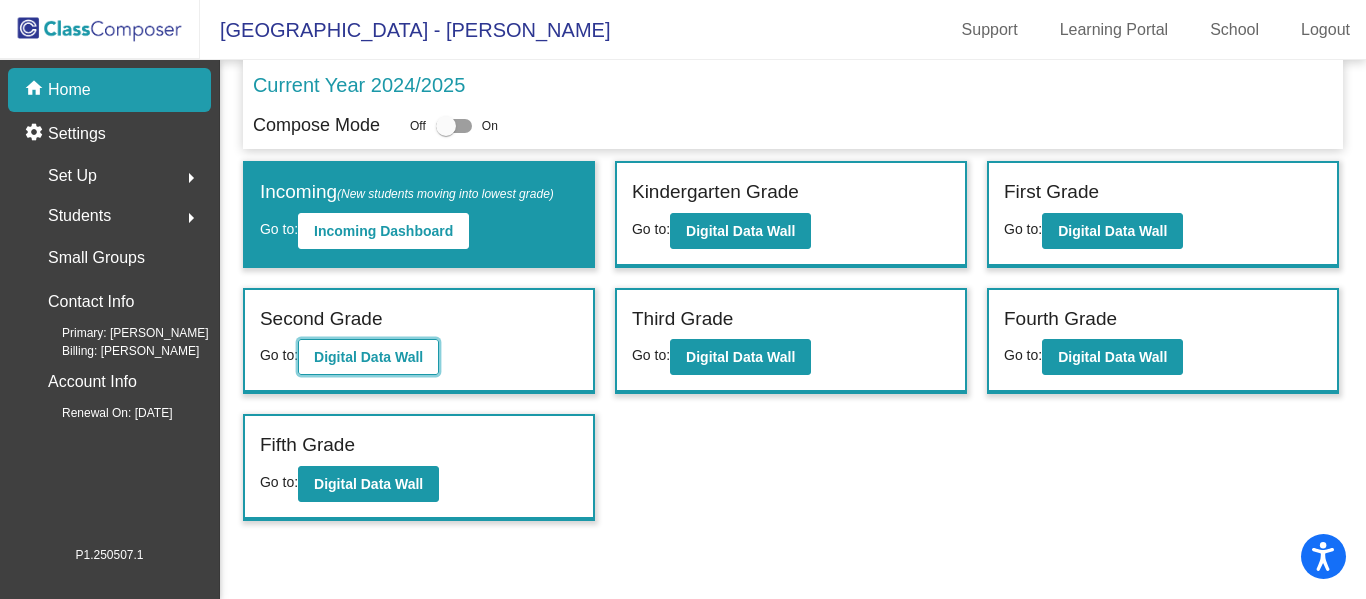 click on "Digital Data Wall" 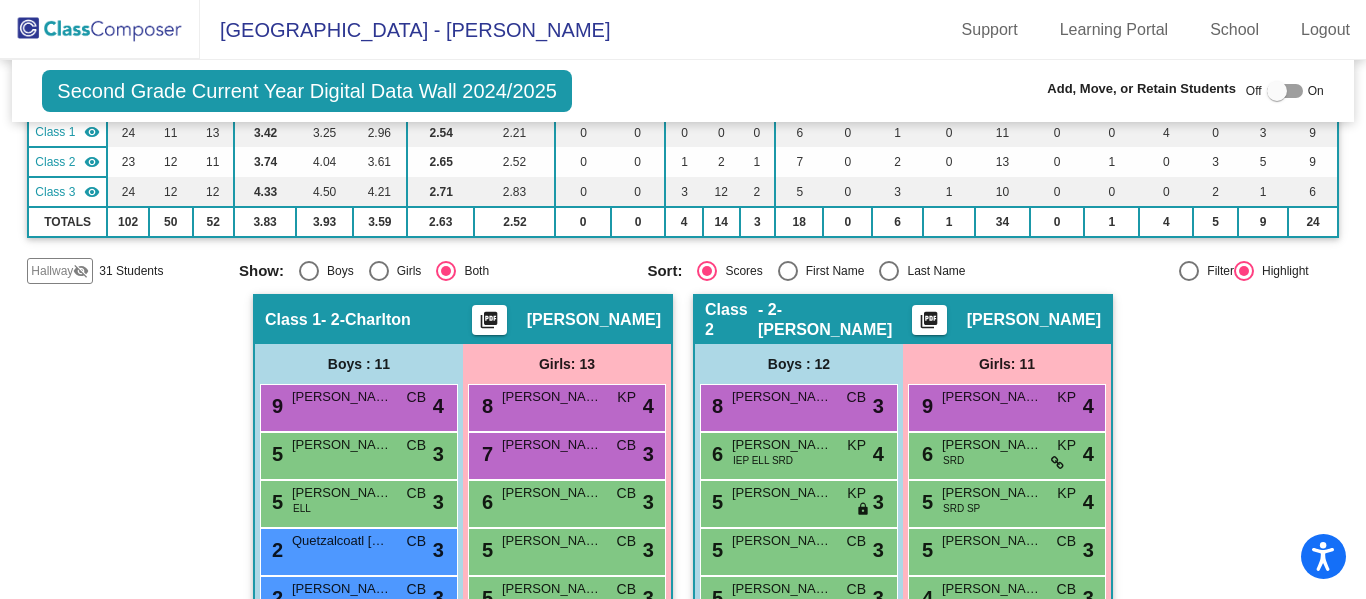 scroll, scrollTop: 0, scrollLeft: 0, axis: both 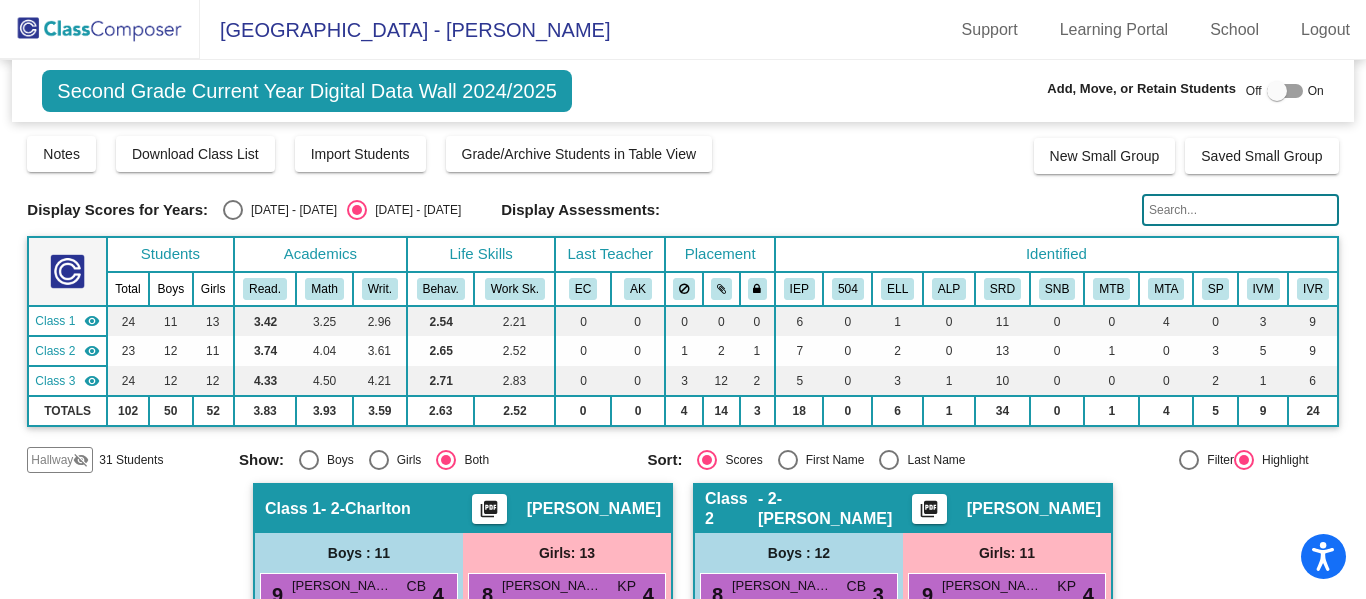click 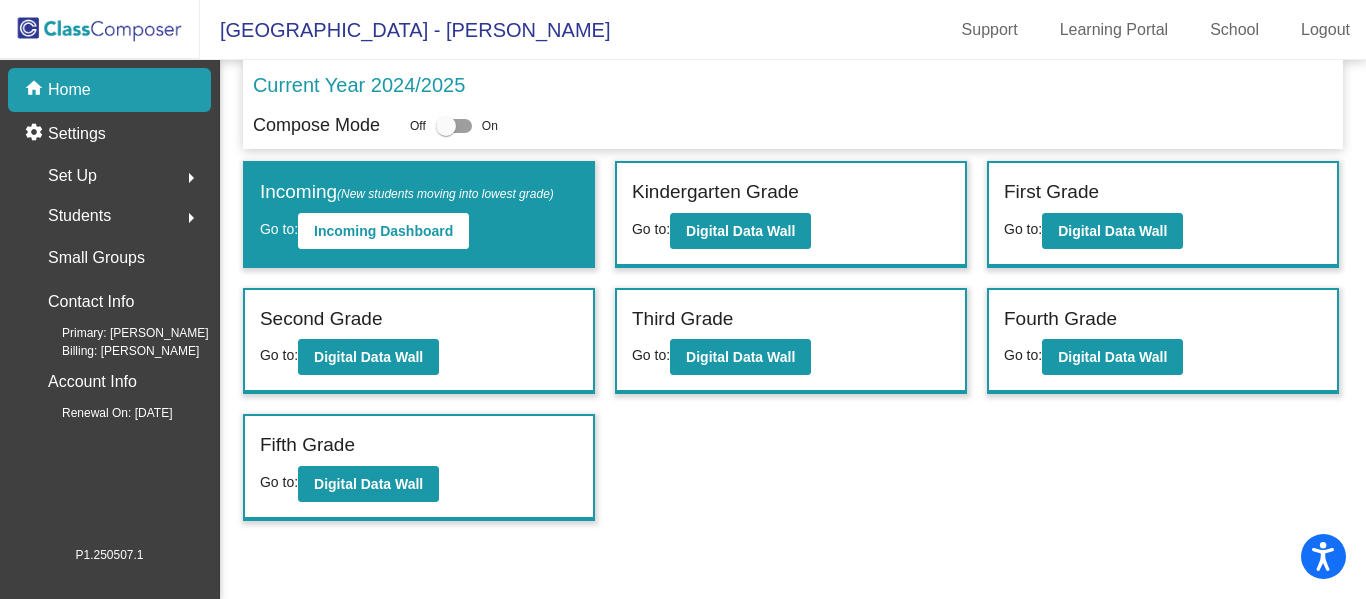 click on "Current Year 2024/2025" 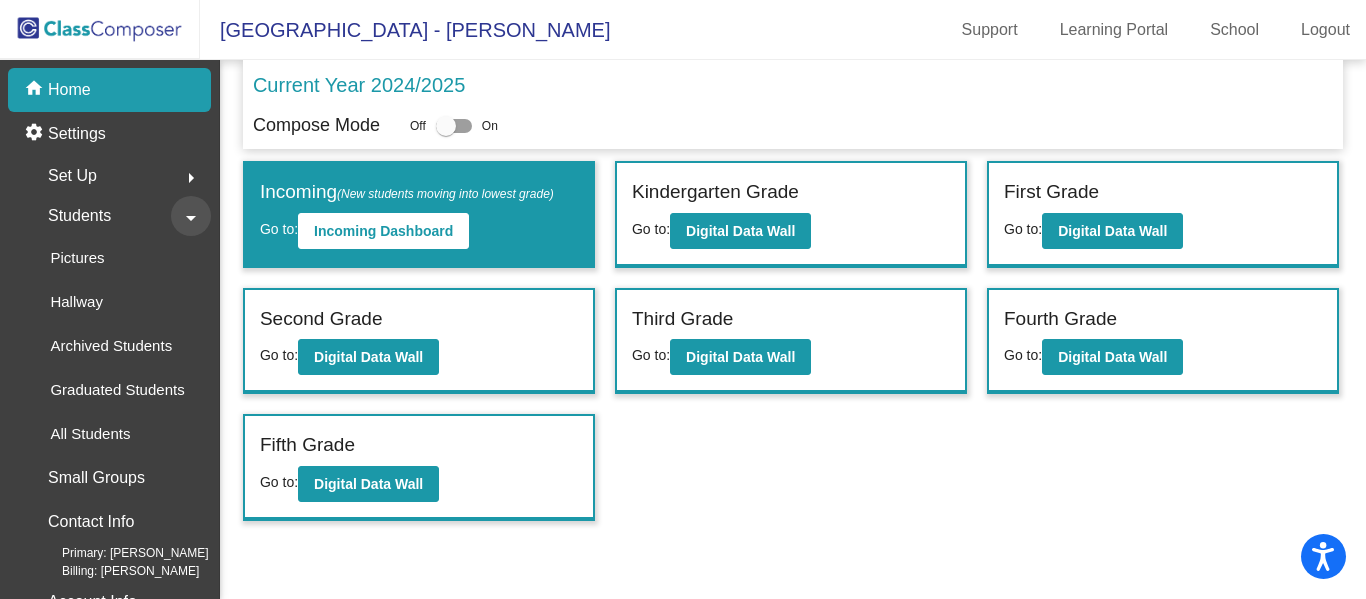 click on "arrow_drop_down" 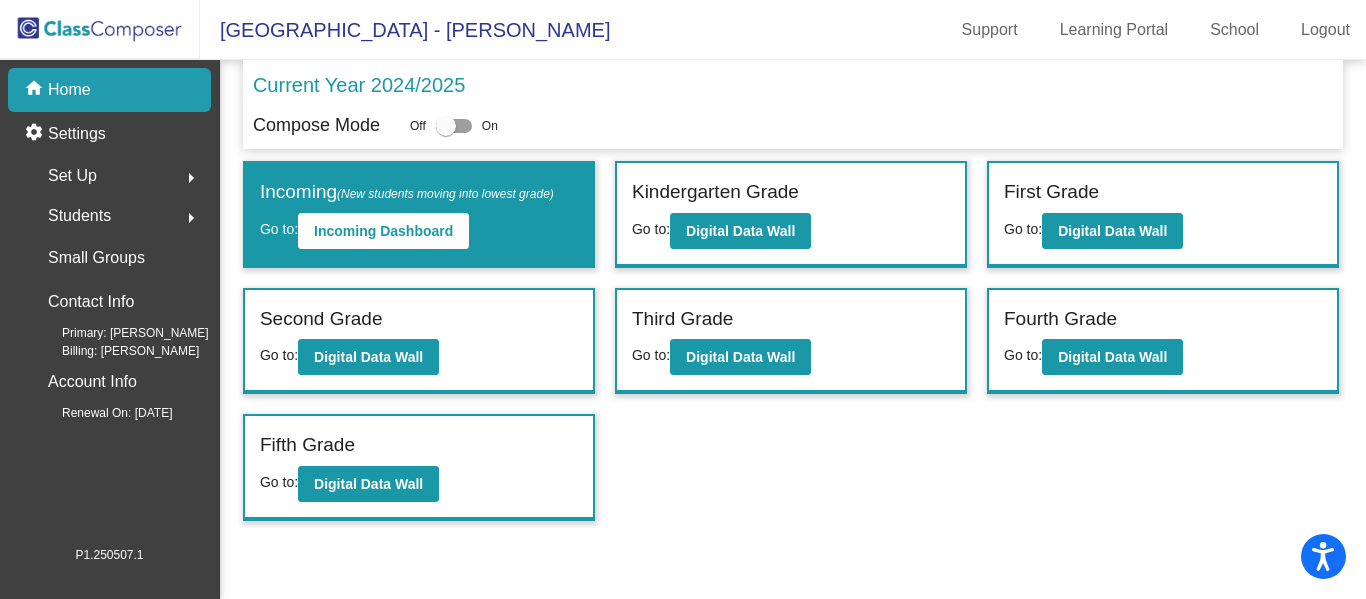 click on "arrow_right" 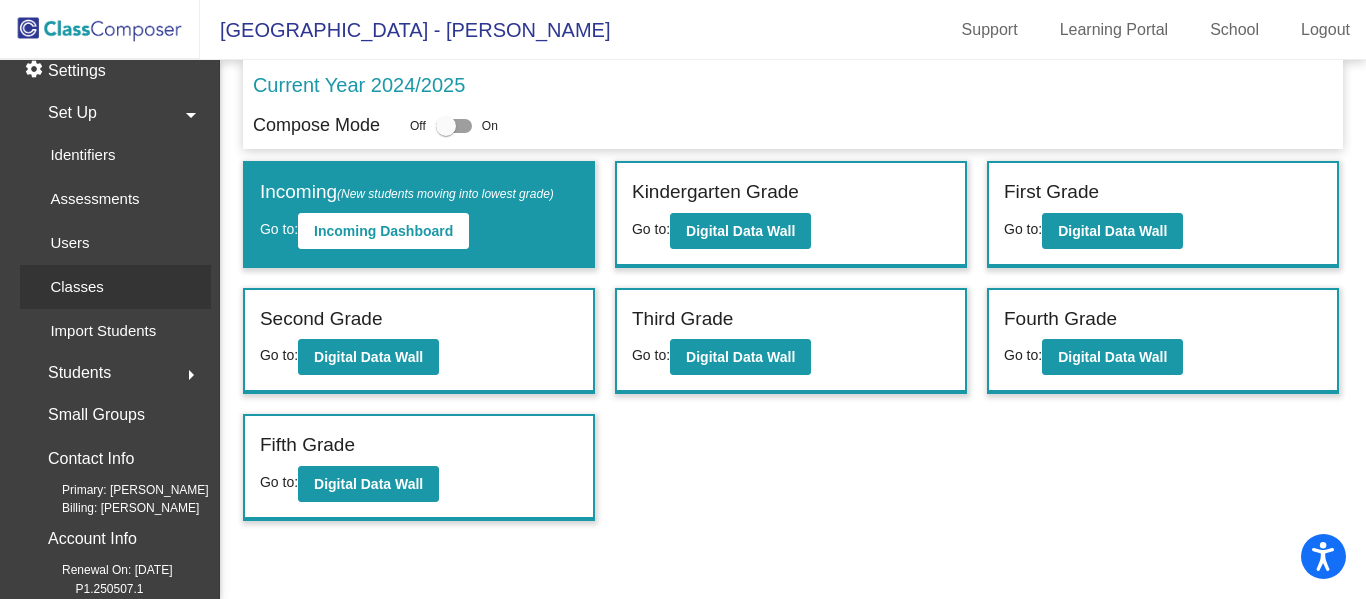 scroll, scrollTop: 0, scrollLeft: 0, axis: both 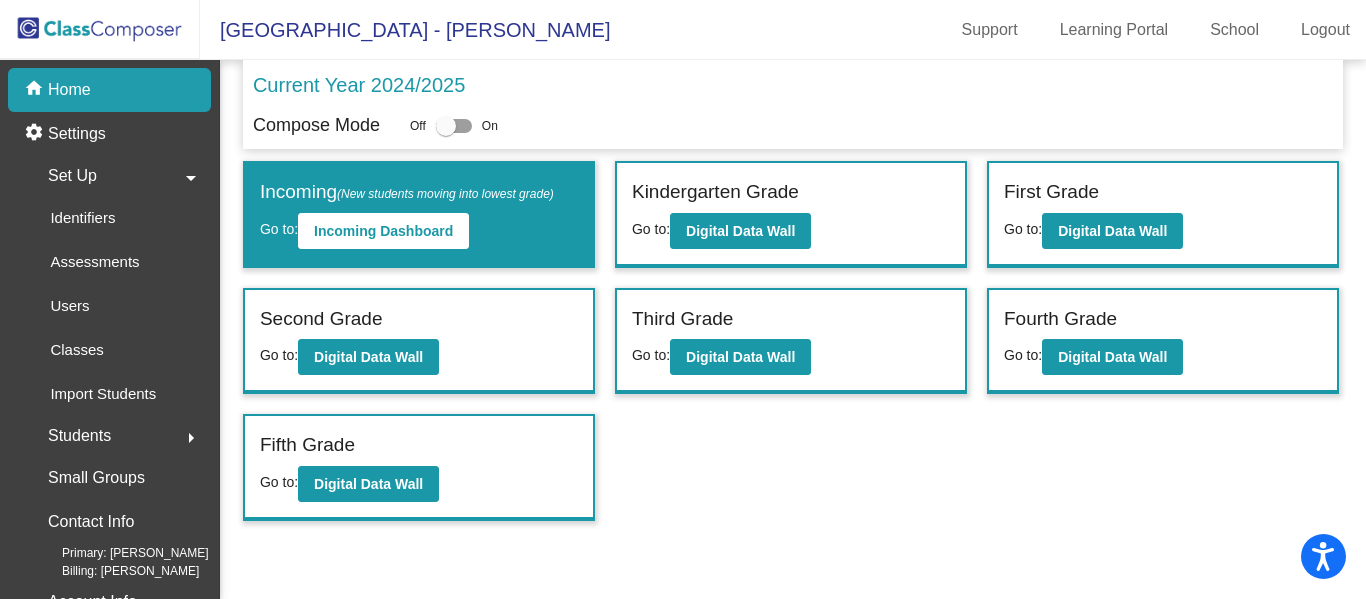 click on "home Home" 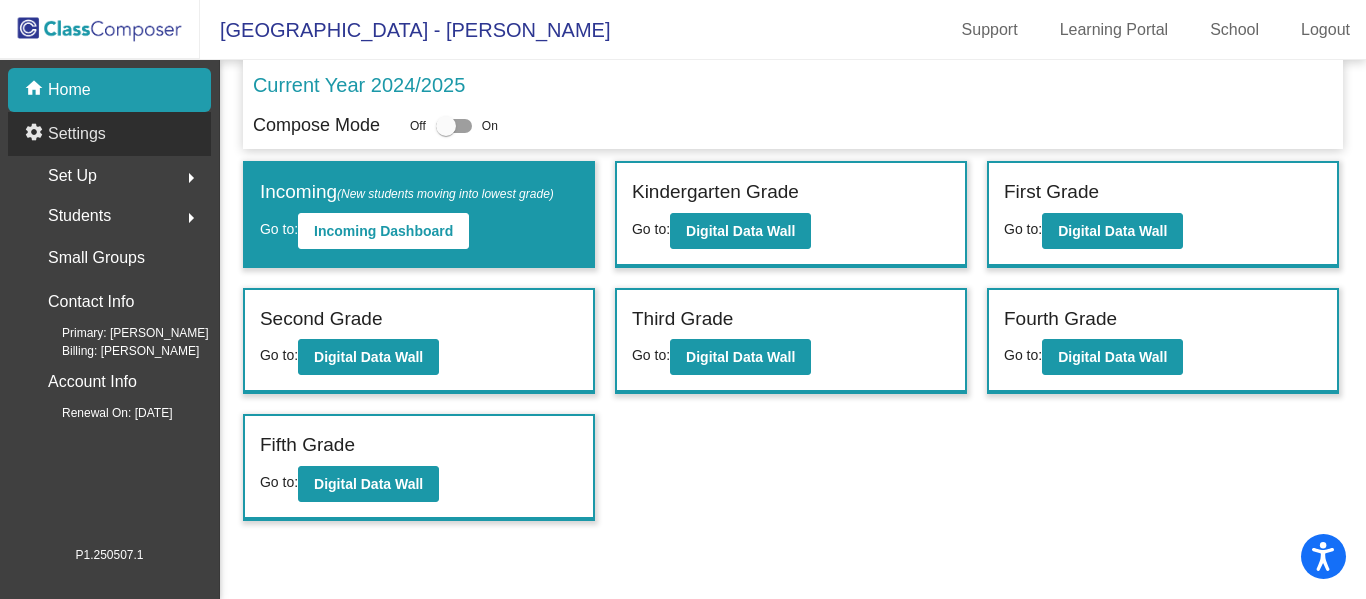 click on "Settings" 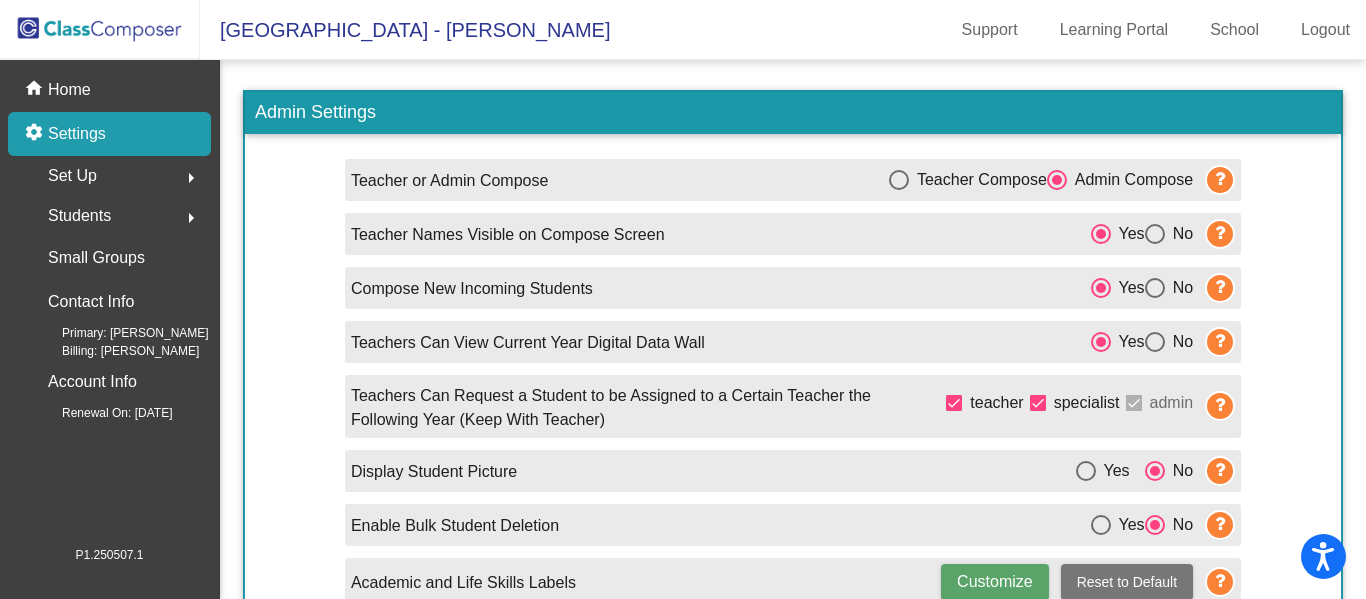 scroll, scrollTop: 34, scrollLeft: 0, axis: vertical 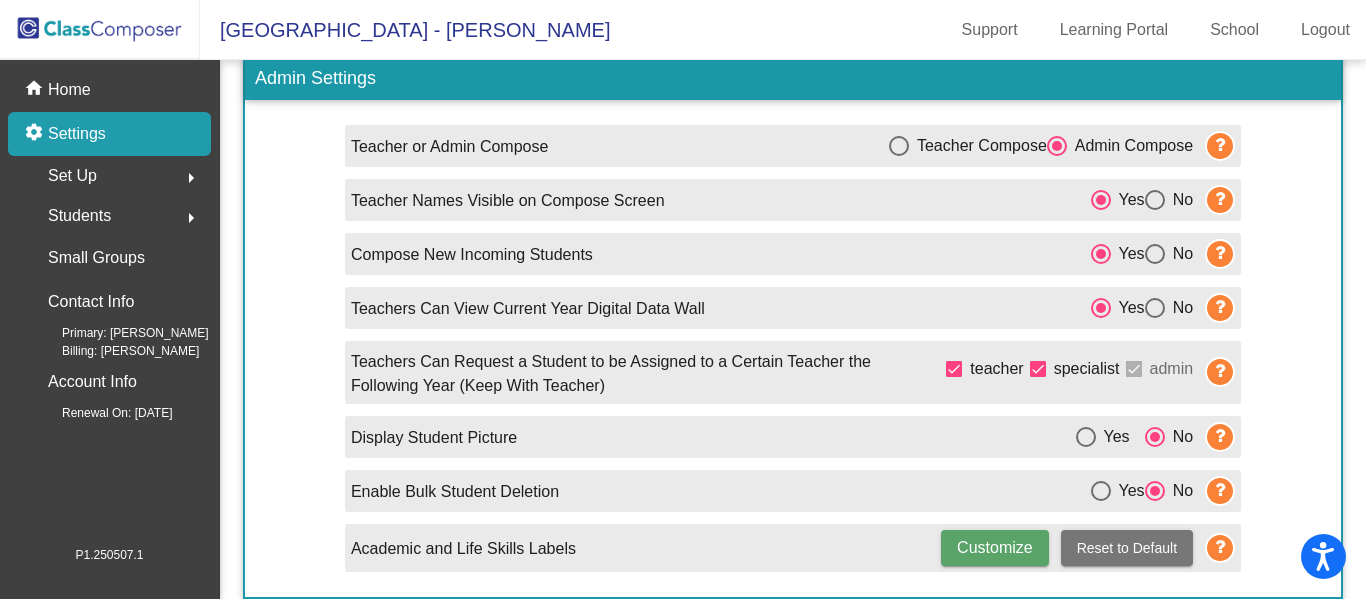 click on "Set Up  arrow_right" 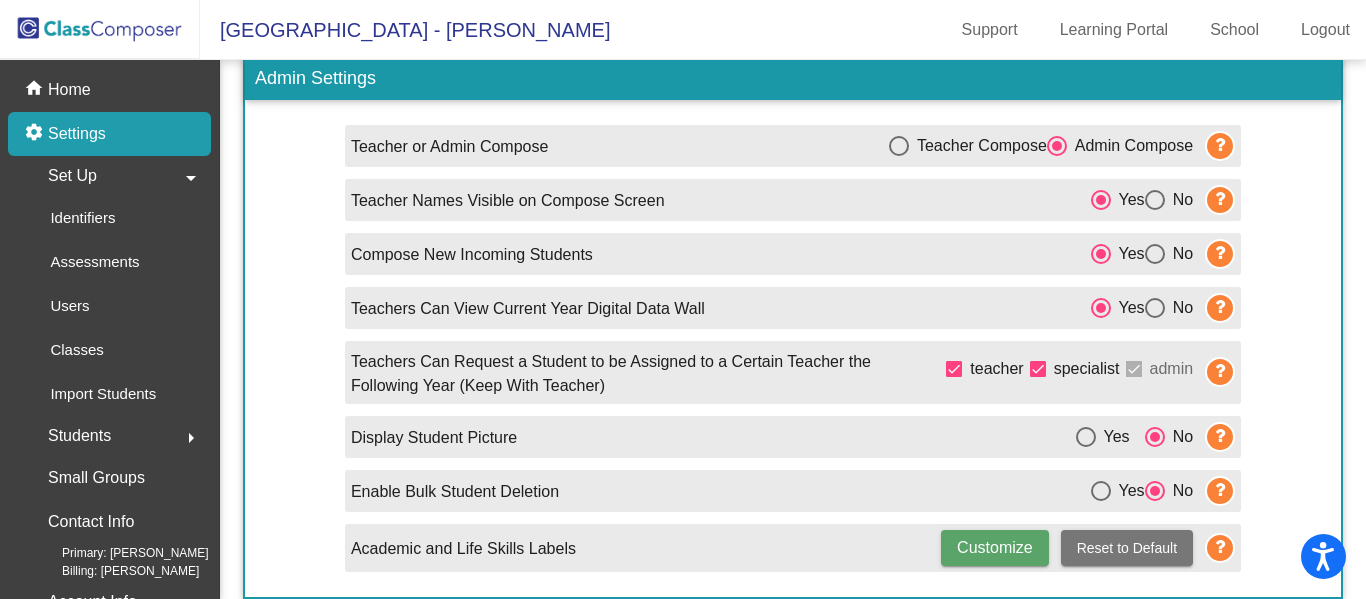 click on "Set Up  arrow_drop_down" 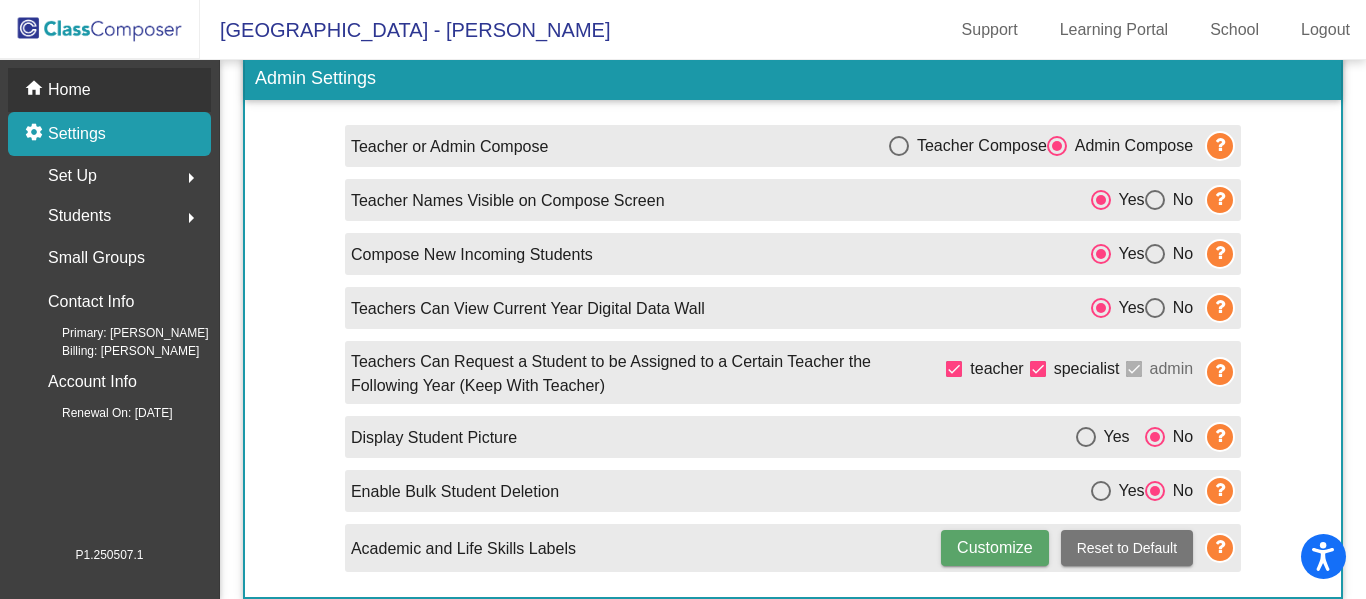 click on "home Home" 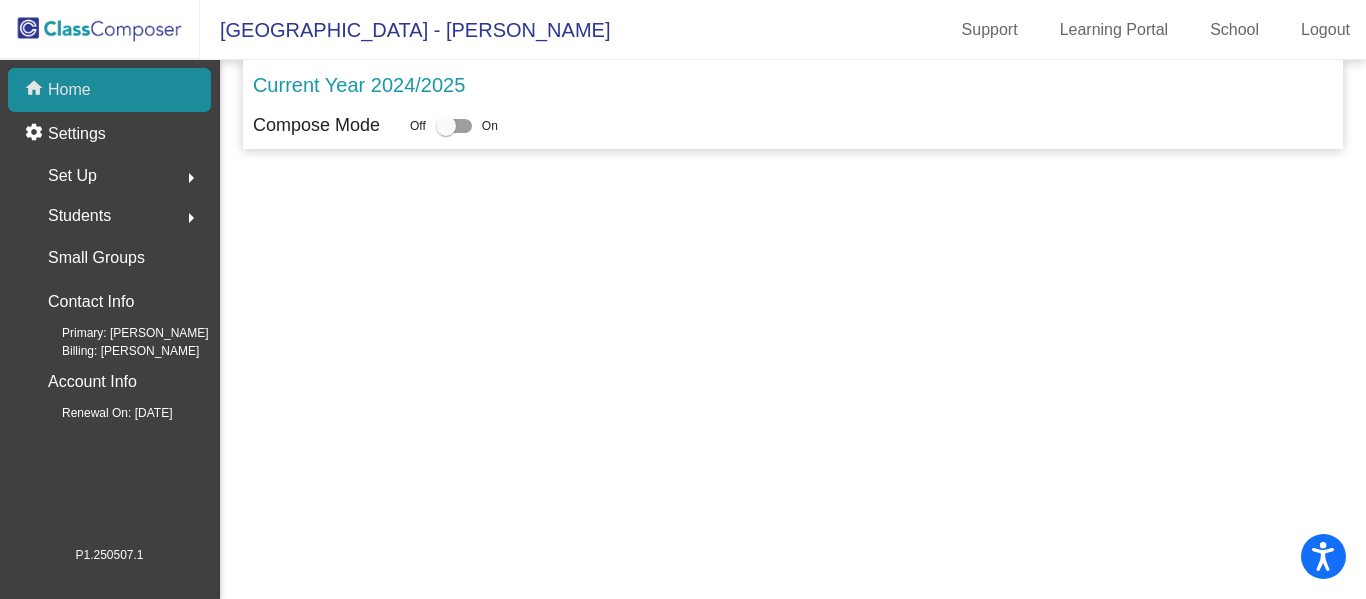 scroll, scrollTop: 0, scrollLeft: 0, axis: both 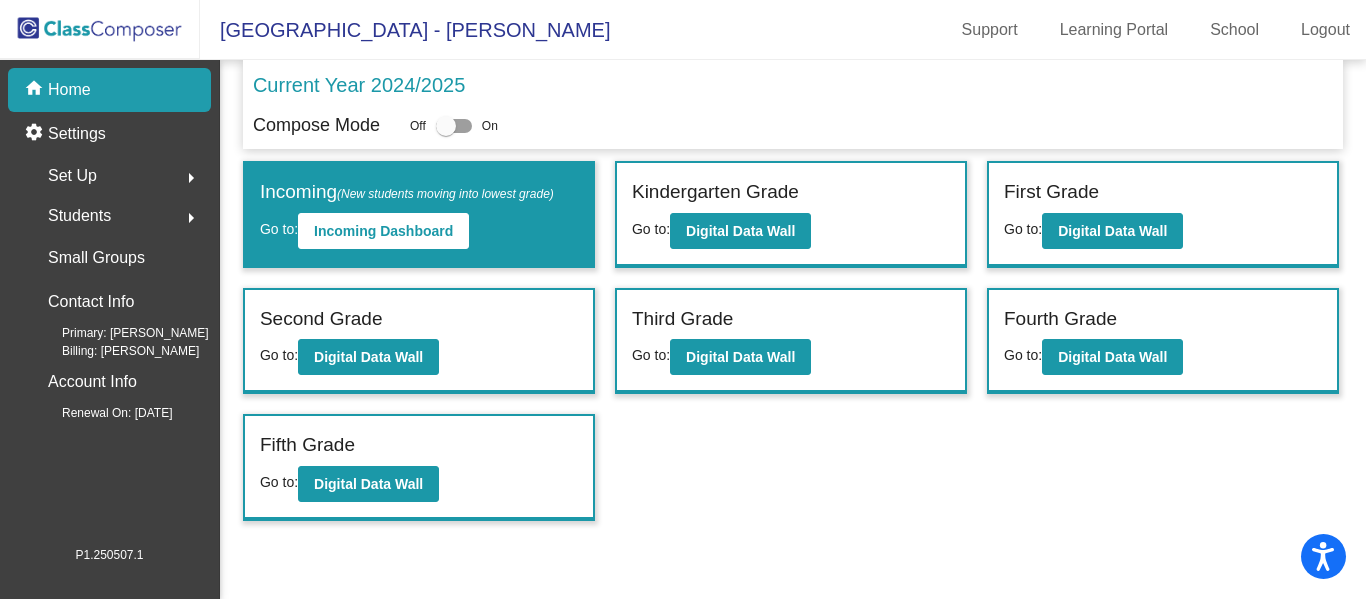 click on "Current Year 2024/2025" 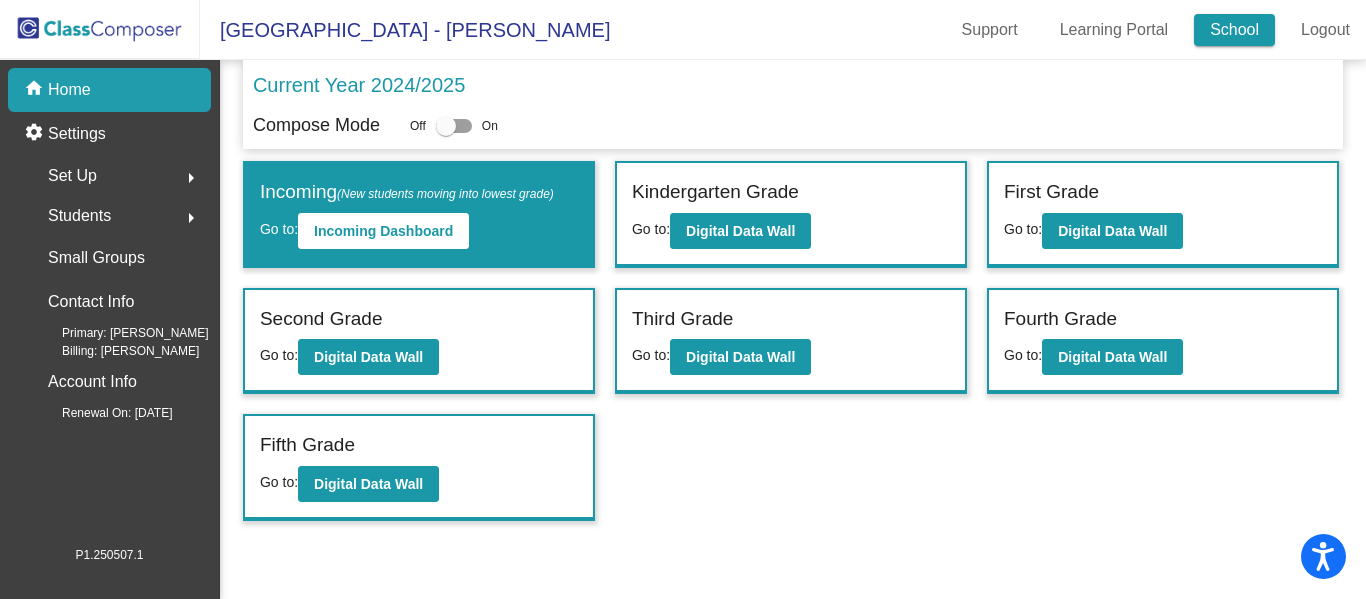 click on "School" 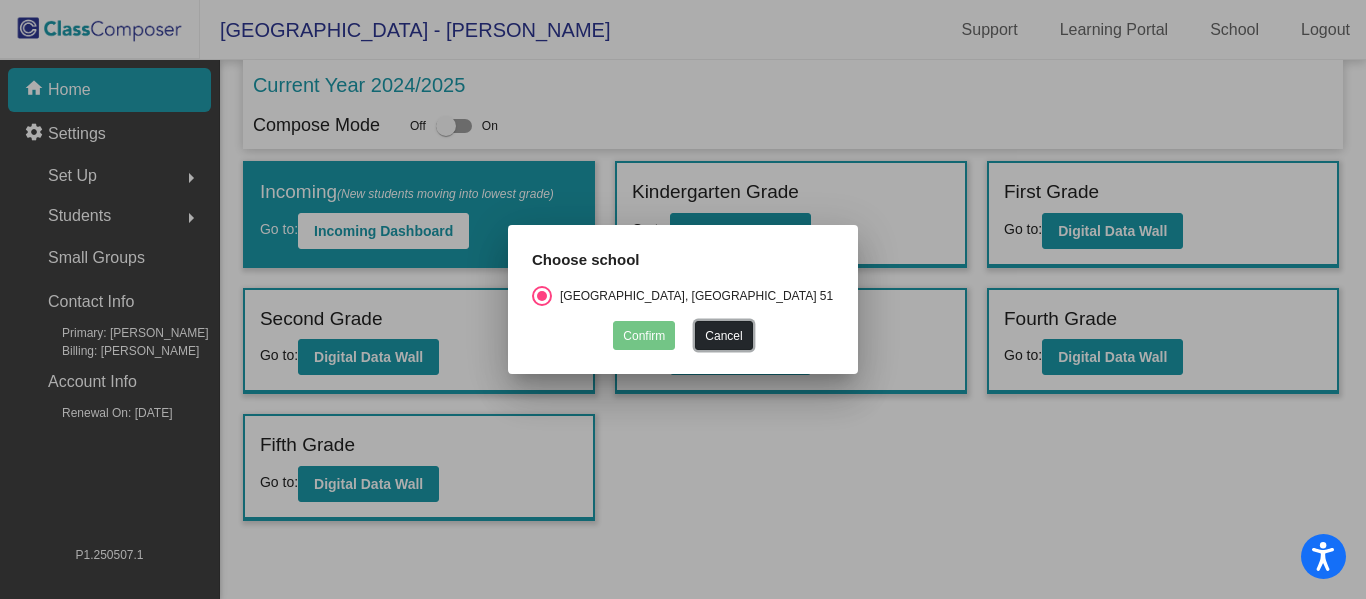 scroll, scrollTop: 0, scrollLeft: 61, axis: horizontal 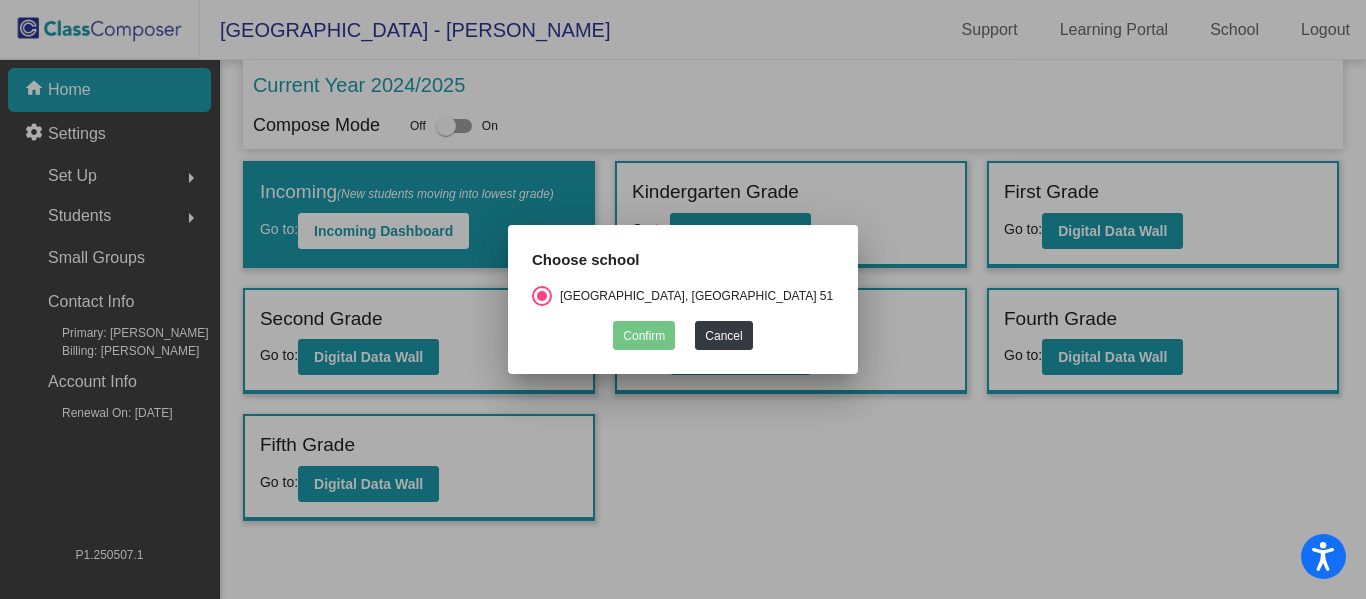click at bounding box center [683, 299] 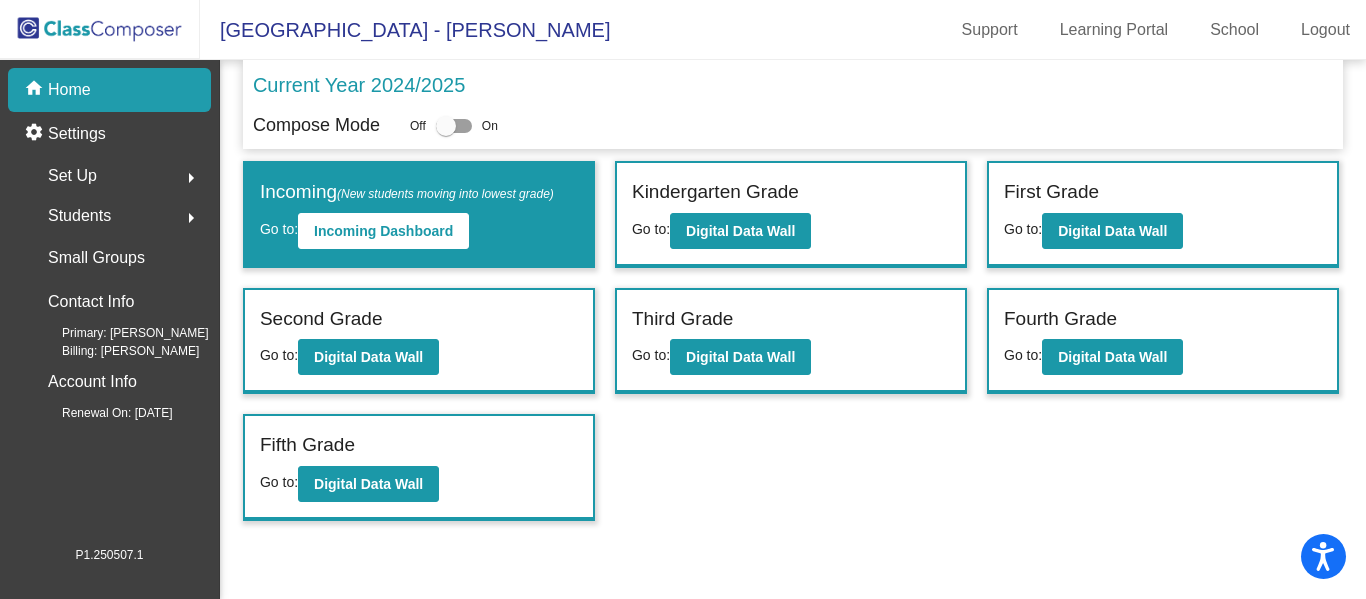 click on "Current Year 2024/2025" 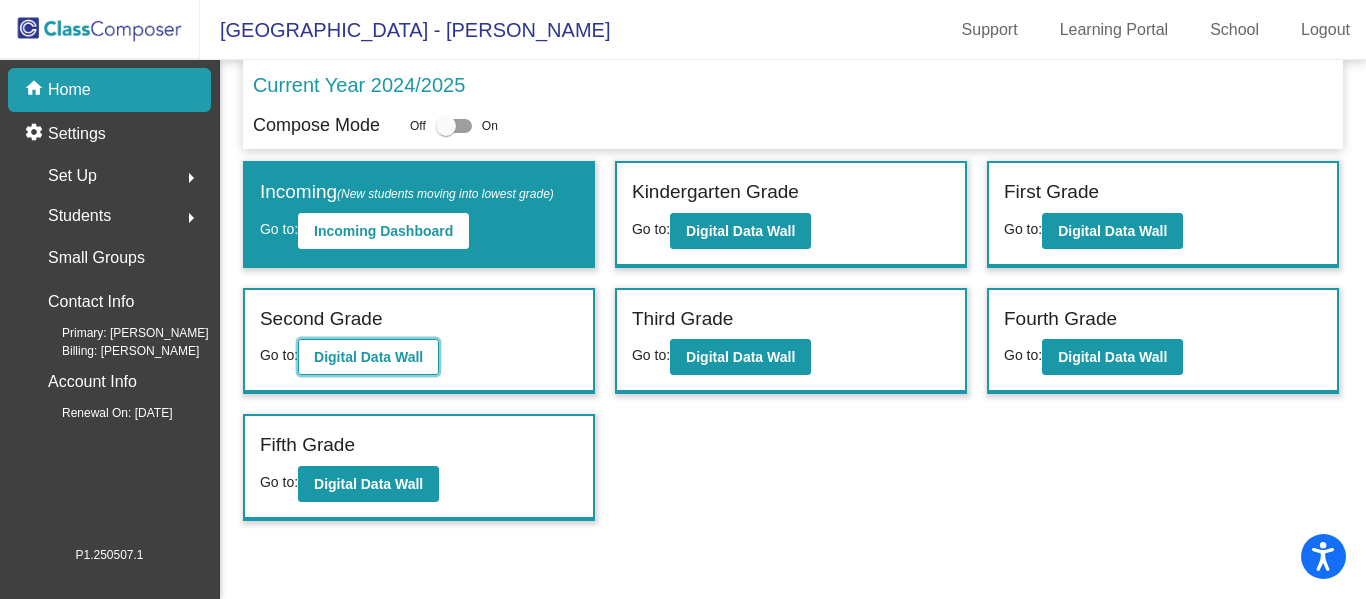 click on "Digital Data Wall" 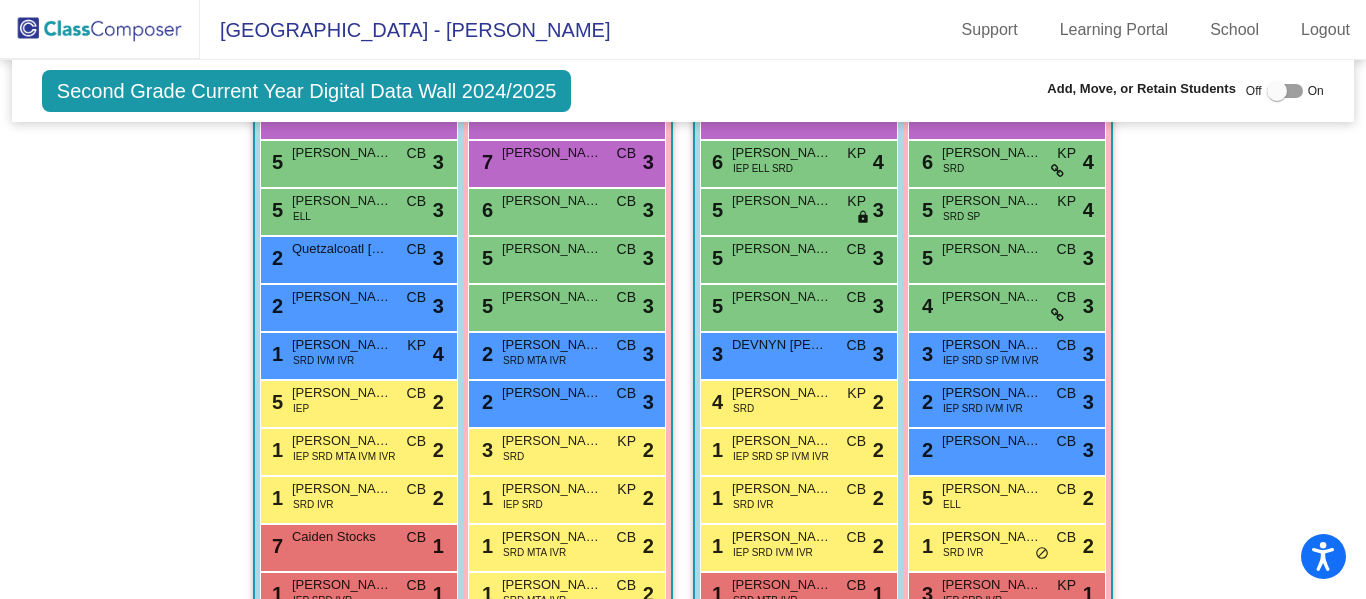 scroll, scrollTop: 476, scrollLeft: 0, axis: vertical 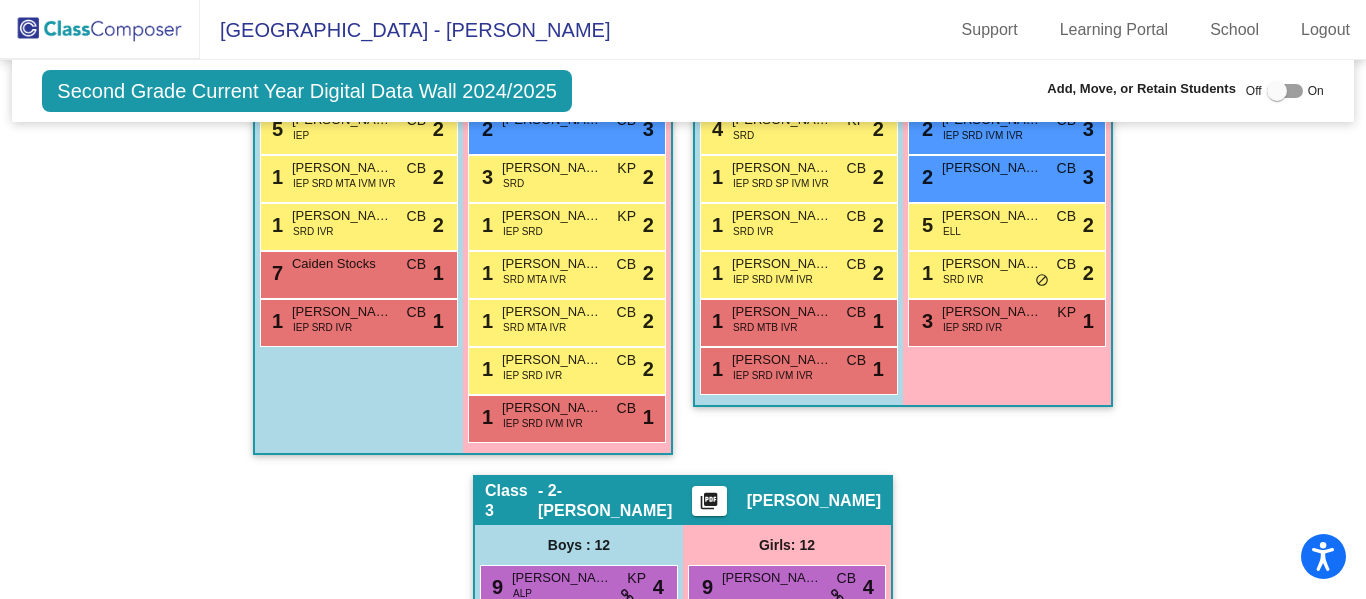 click on "Hallway   - Hallway Class  picture_as_pdf  Add Student  First Name Last Name Student Id  (Recommended)   Boy   Girl   [DEMOGRAPHIC_DATA] Add Close  Boys : 15  [PERSON_NAME] lock do_not_disturb_alt [PERSON_NAME] lock do_not_disturb_alt [PERSON_NAME] lock do_not_disturb_alt [PERSON_NAME] lock do_not_disturb_alt [PERSON_NAME] lock do_not_disturb_alt [PERSON_NAME] lock do_not_disturb_alt [PERSON_NAME] lock do_not_disturb_alt [PERSON_NAME] lock do_not_disturb_alt [PERSON_NAME] lock do_not_disturb_alt [PERSON_NAME] lock do_not_disturb_alt [PERSON_NAME] lock do_not_disturb_alt [PERSON_NAME] lock do_not_disturb_alt [PERSON_NAME] lock do_not_disturb_alt [PERSON_NAME] lock do_not_disturb_alt [PERSON_NAME] lock do_not_disturb_alt Girls: 16 [PERSON_NAME] lock do_not_disturb_alt [PERSON_NAME] lock do_not_disturb_alt [PERSON_NAME] lock do_not_disturb_alt [PERSON_NAME] lock do_not_disturb_alt [PERSON_NAME] lock do_not_disturb_alt [PERSON_NAME] lock do_not_disturb_alt [PERSON_NAME] lock do_not_disturb_alt lock lock" 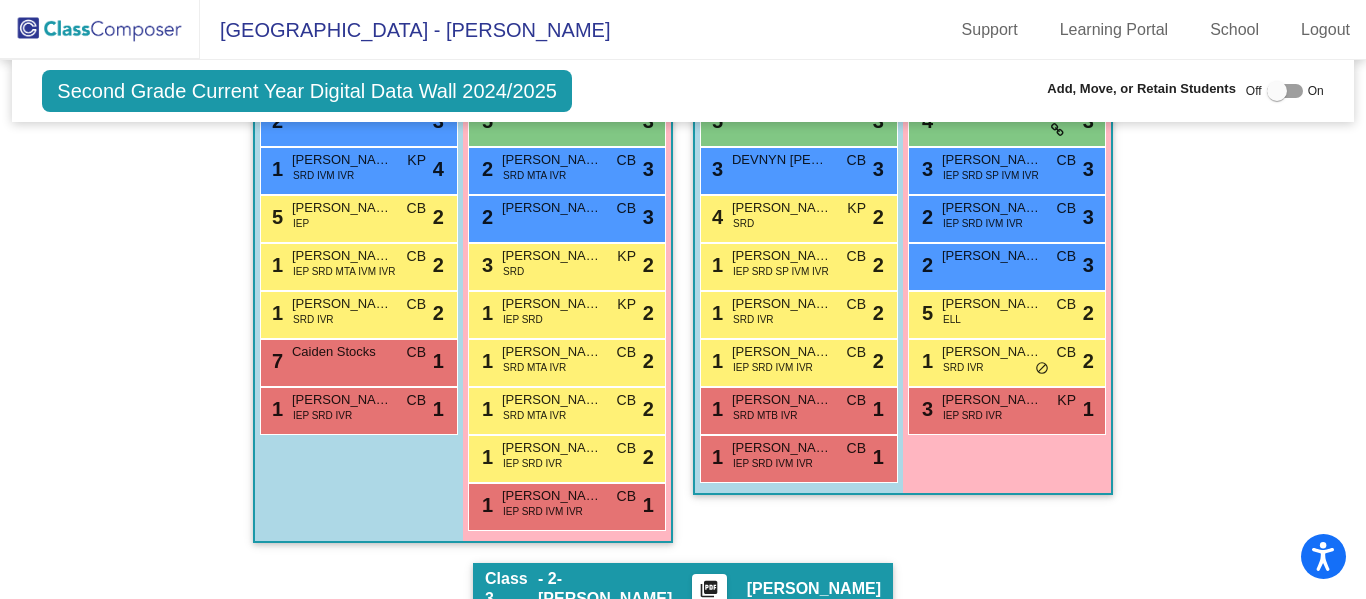scroll, scrollTop: 0, scrollLeft: 0, axis: both 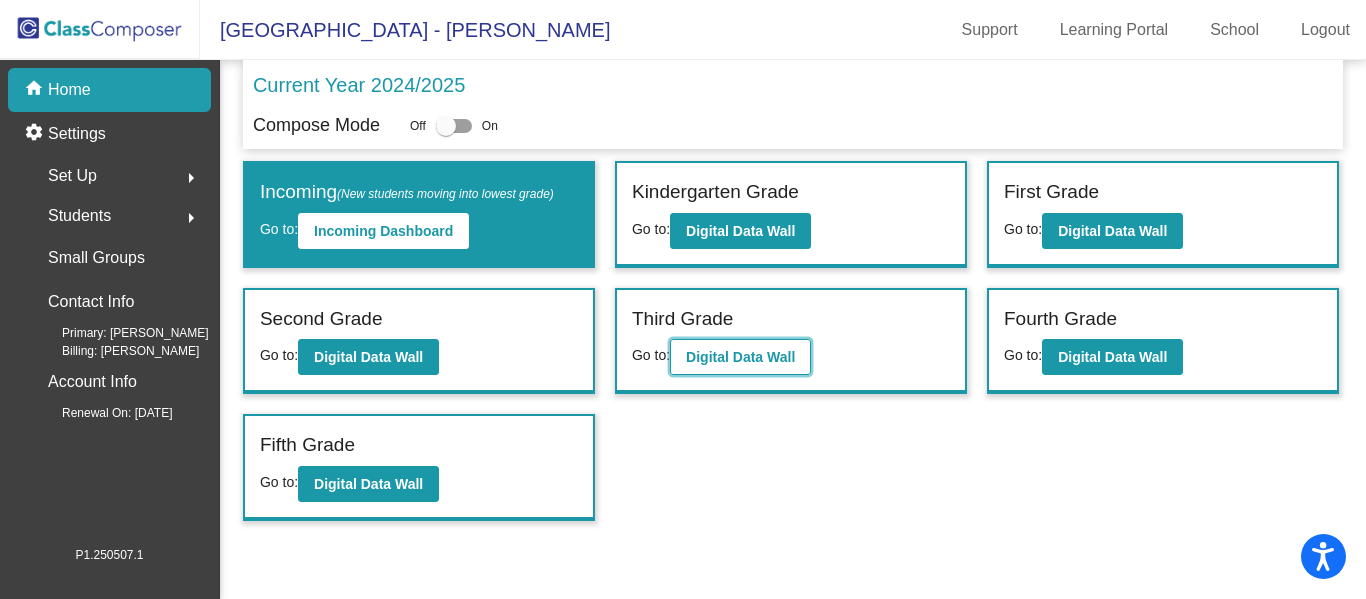 click on "Digital Data Wall" 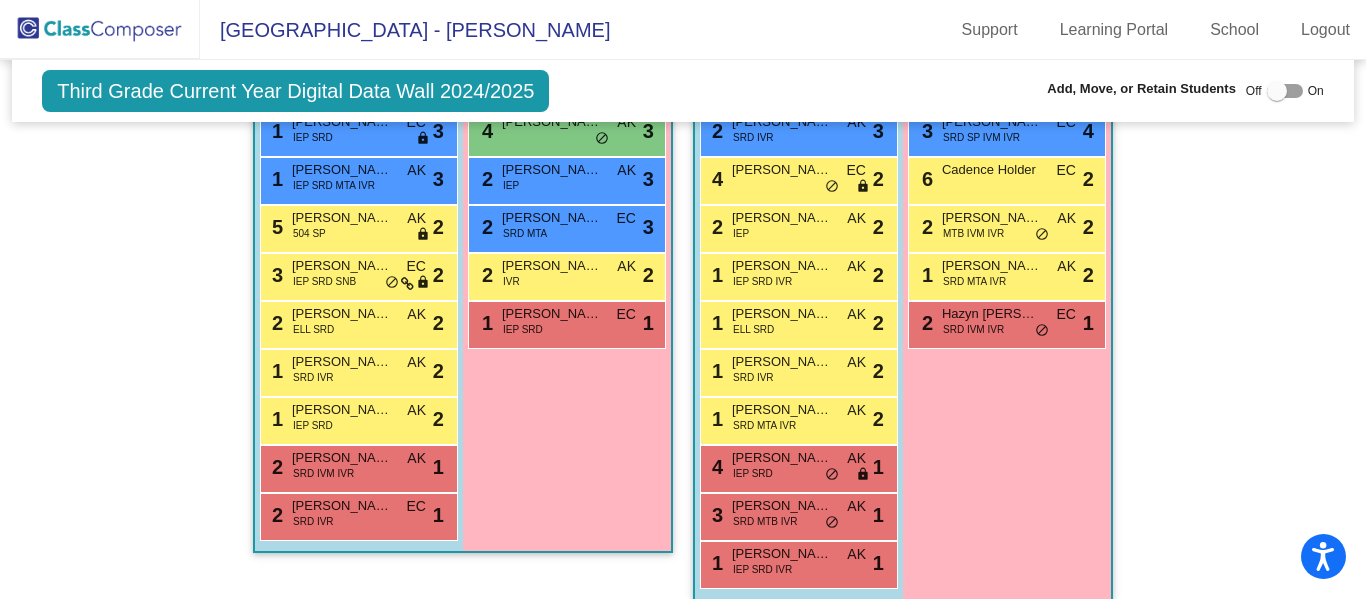 scroll, scrollTop: 679, scrollLeft: 0, axis: vertical 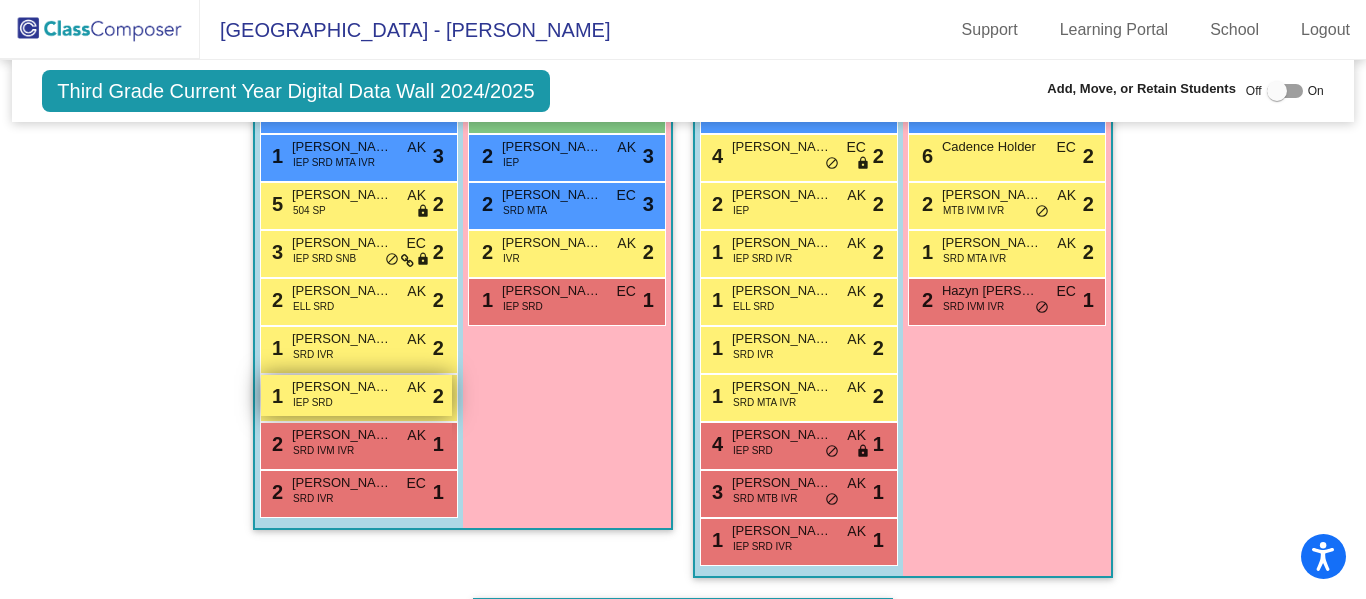 click on "IEP SRD" at bounding box center [313, 402] 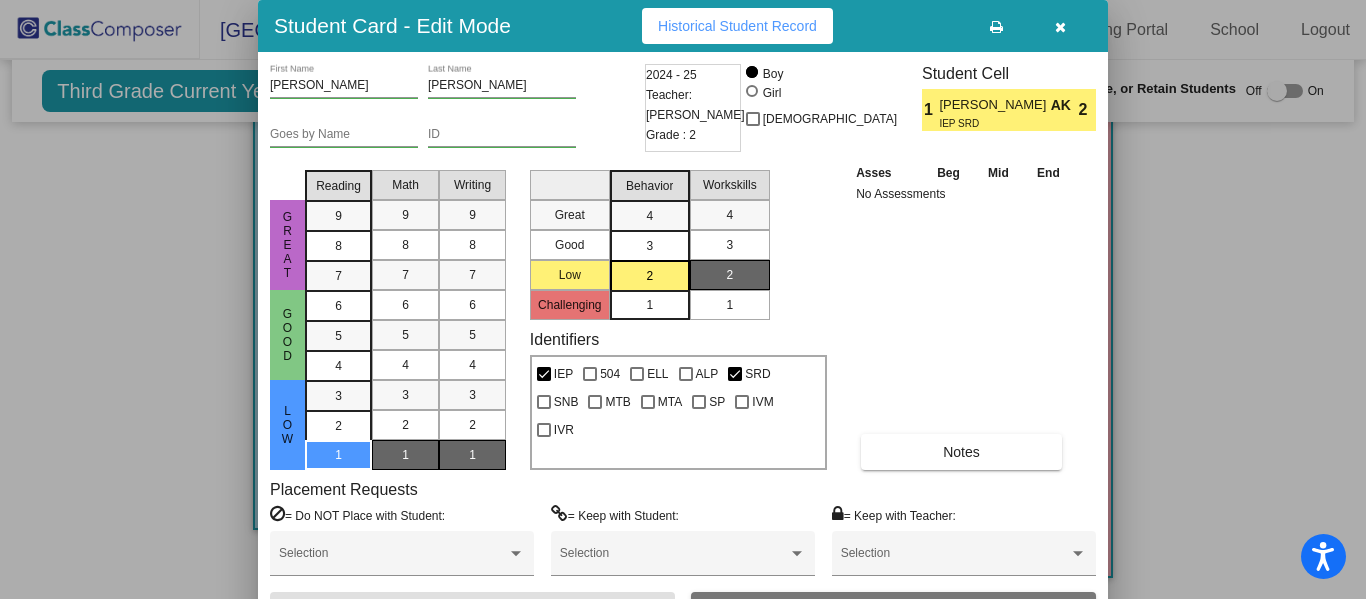 click at bounding box center [683, 299] 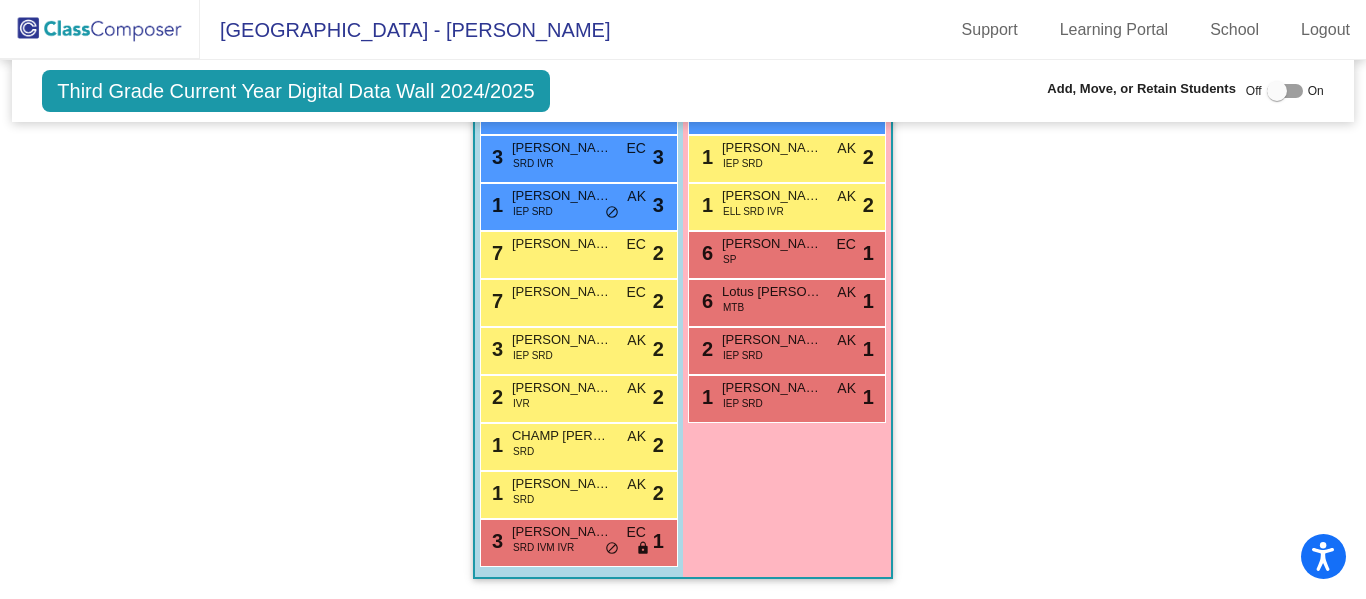 scroll, scrollTop: 0, scrollLeft: 0, axis: both 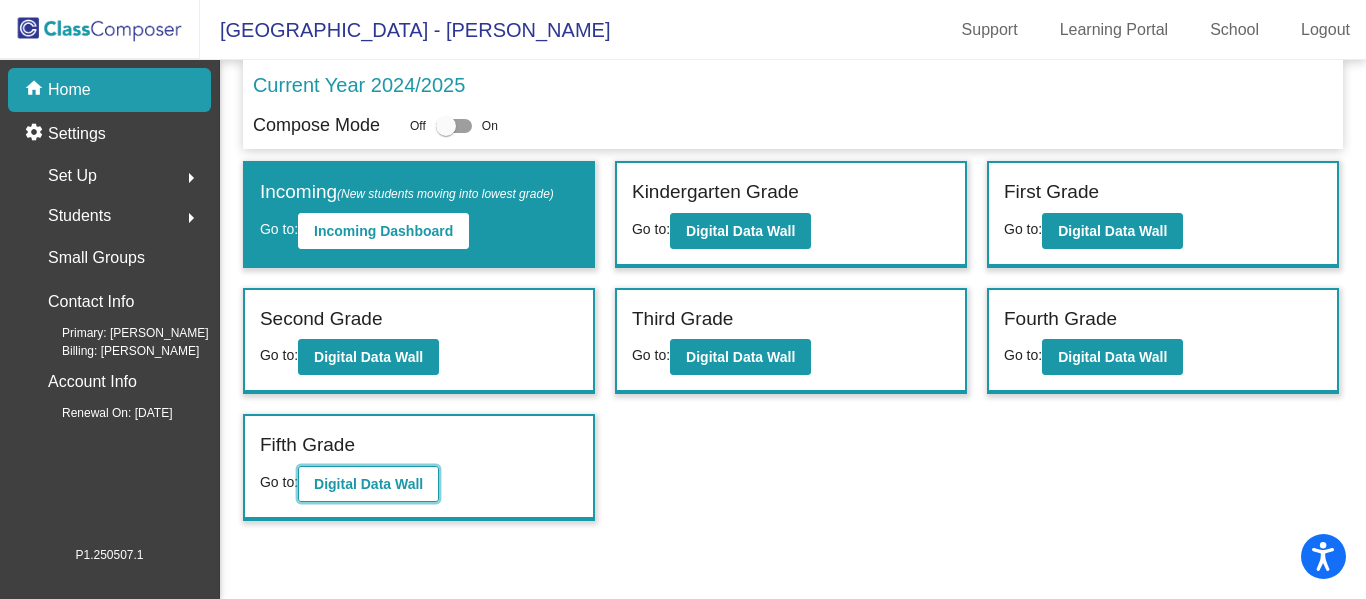click on "Digital Data Wall" 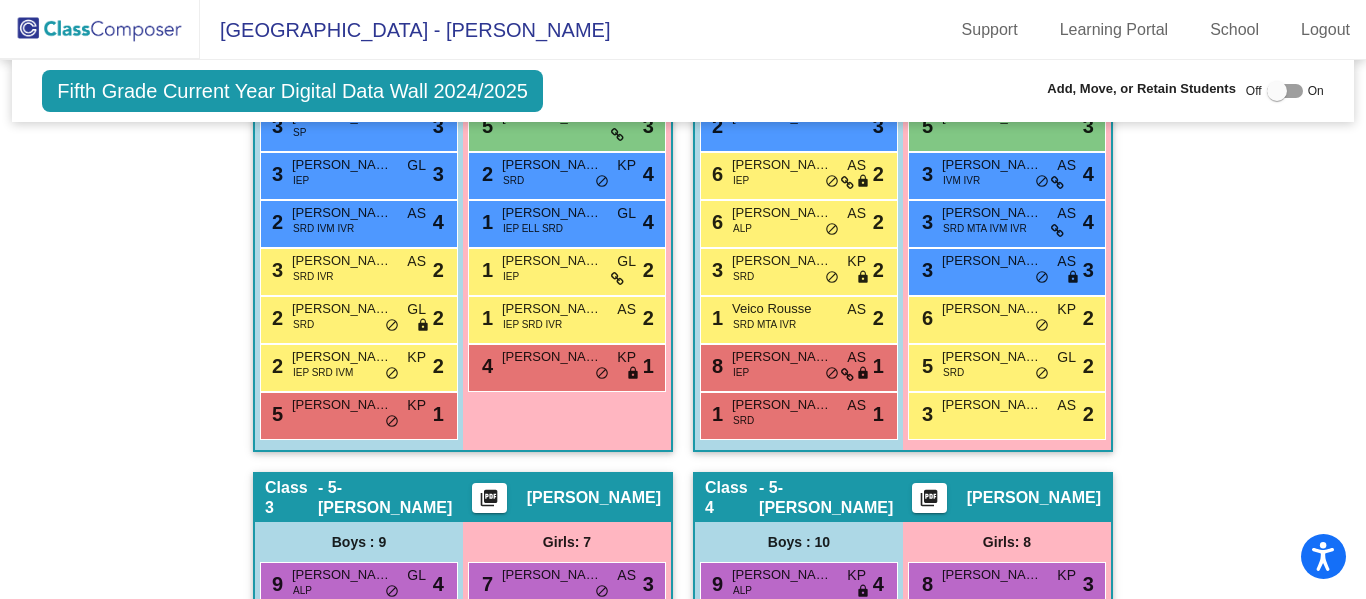 scroll, scrollTop: 647, scrollLeft: 0, axis: vertical 